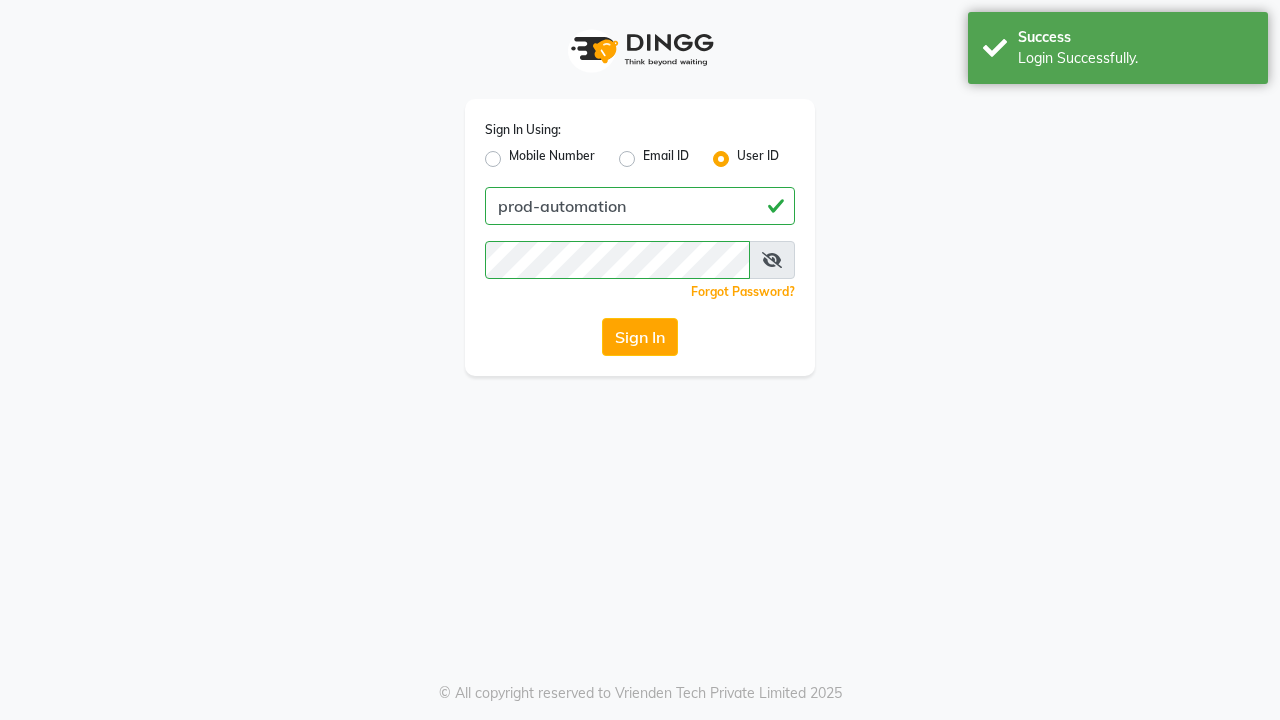 scroll, scrollTop: 0, scrollLeft: 0, axis: both 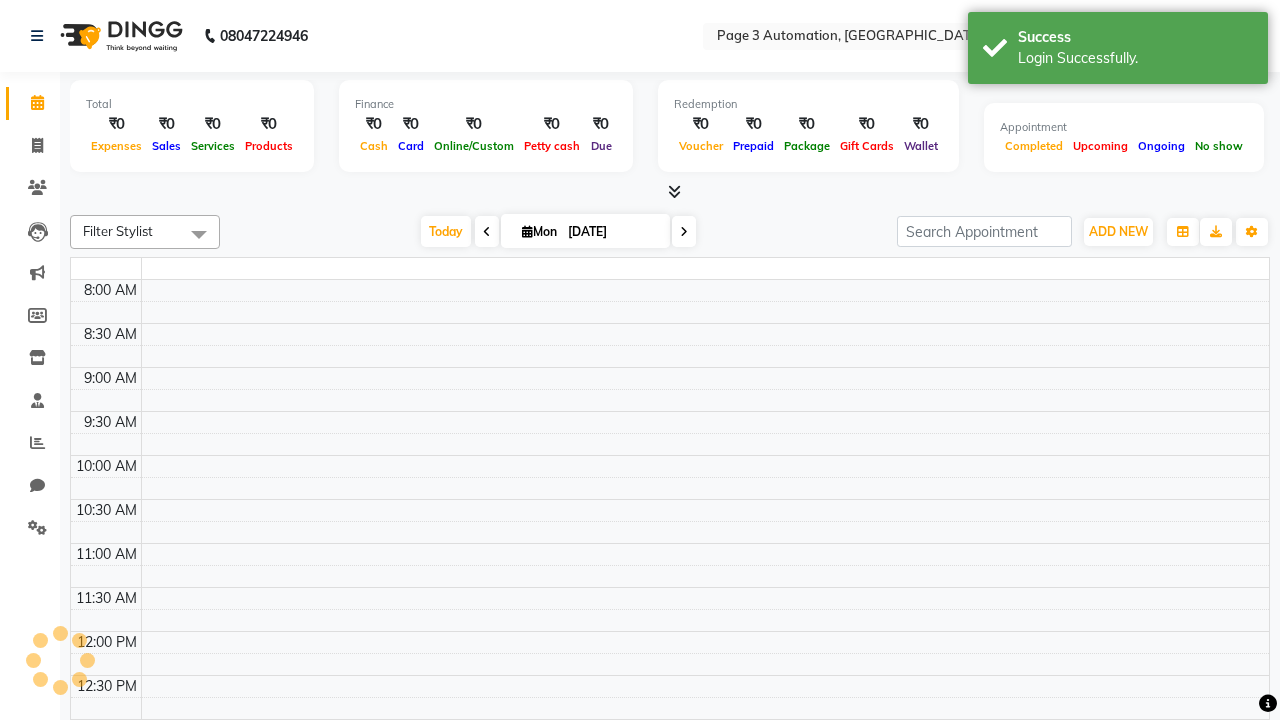 select on "en" 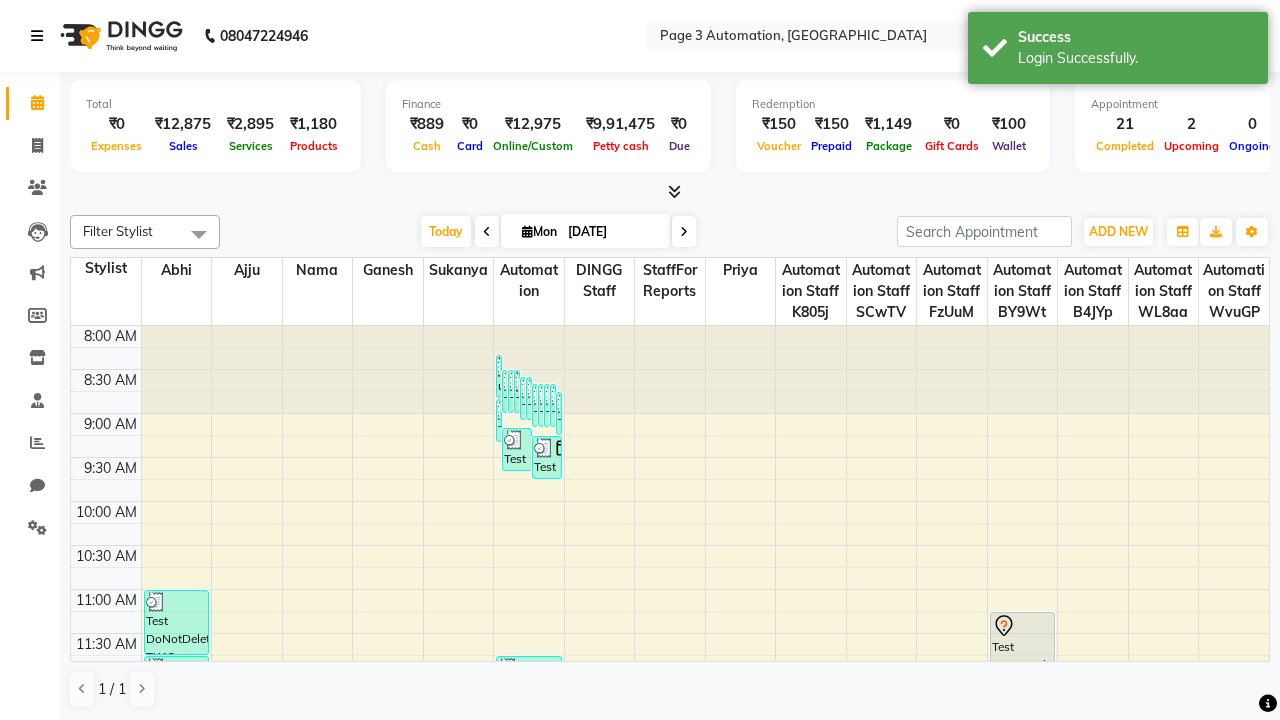 click at bounding box center (37, 36) 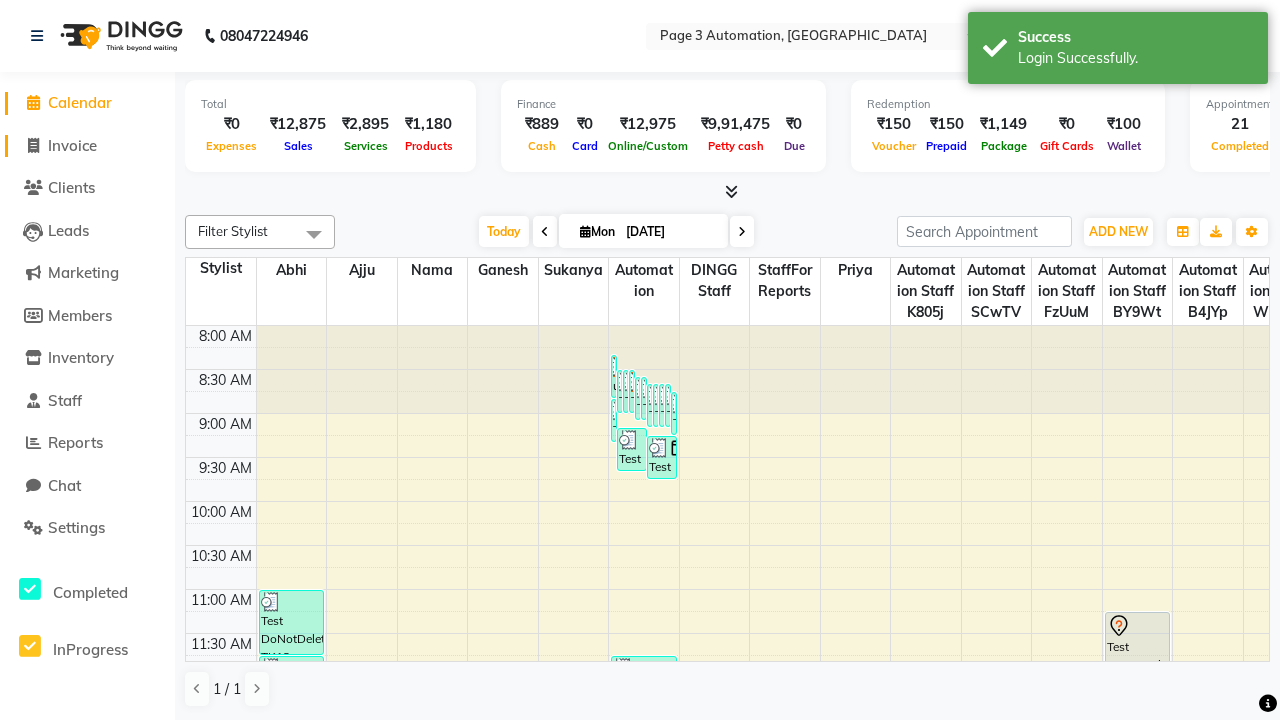click on "Invoice" 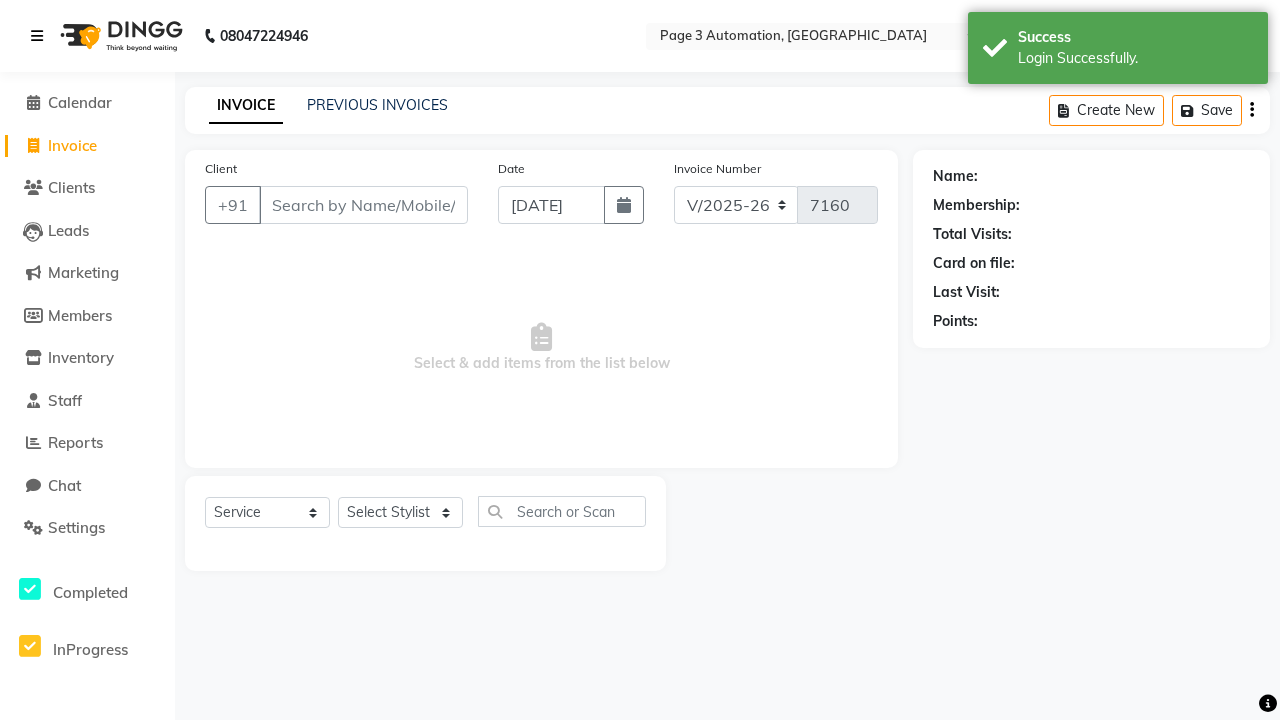 click at bounding box center (37, 36) 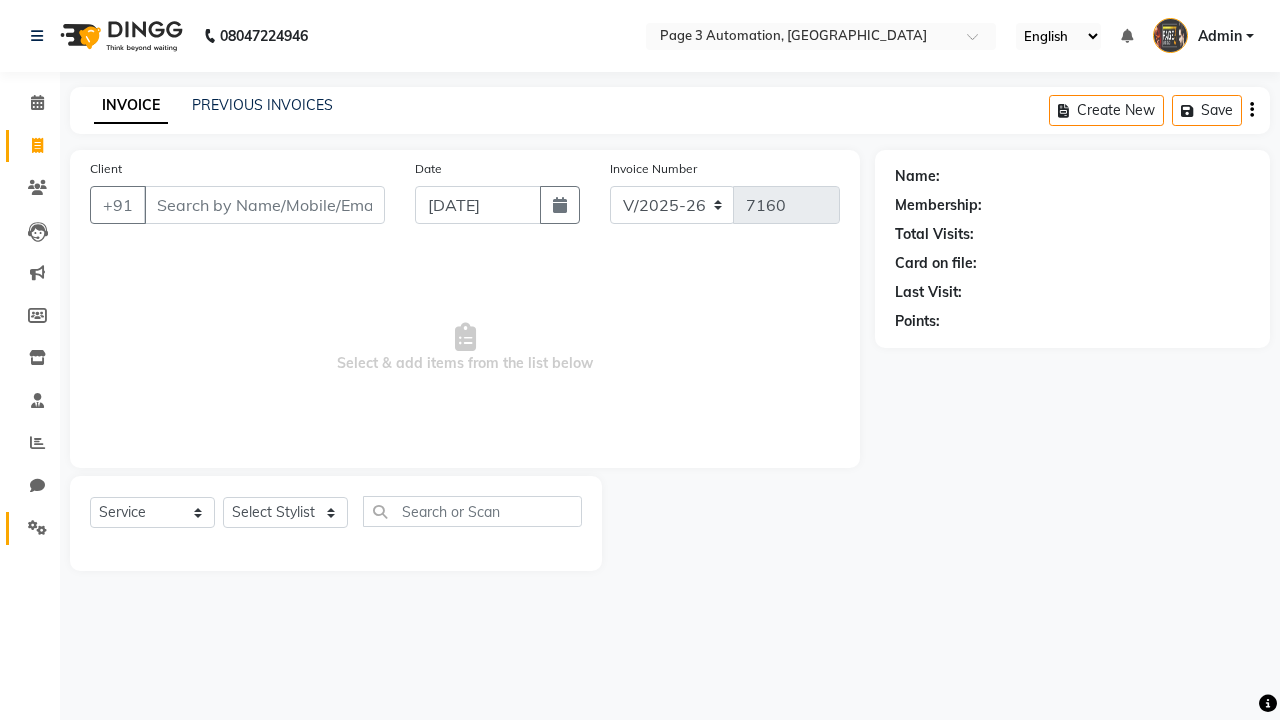 click 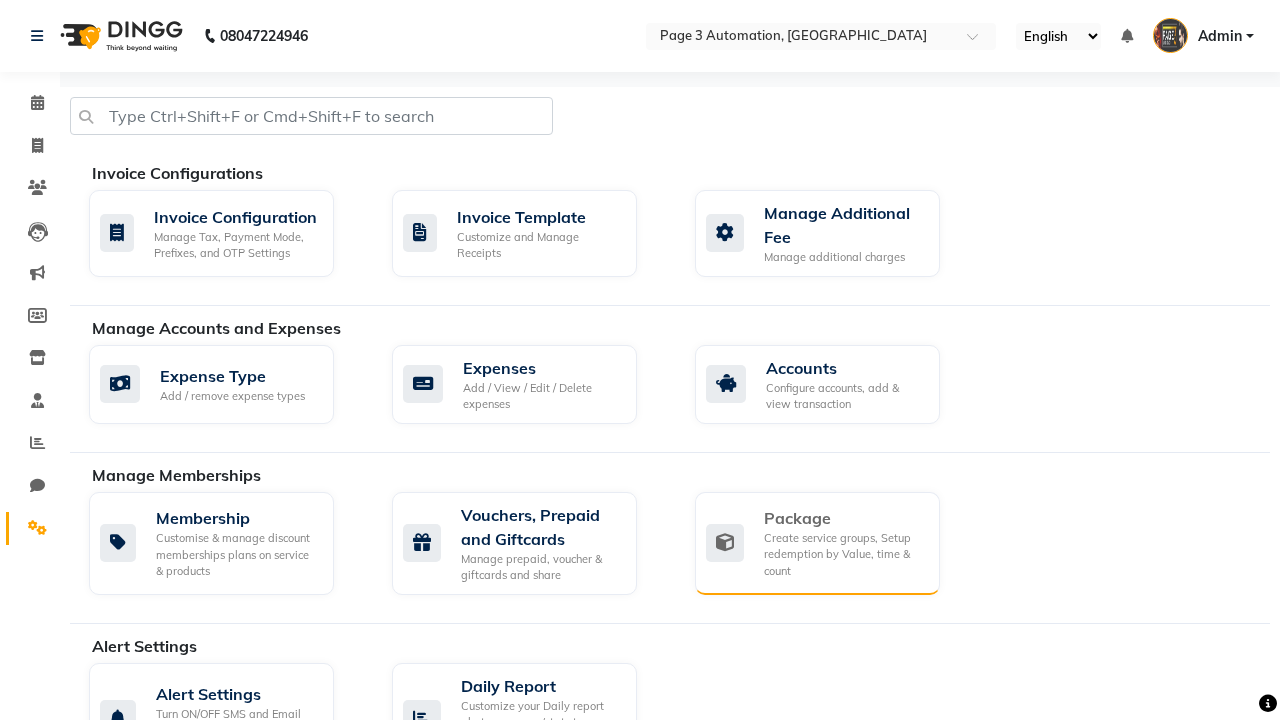 click on "Package" 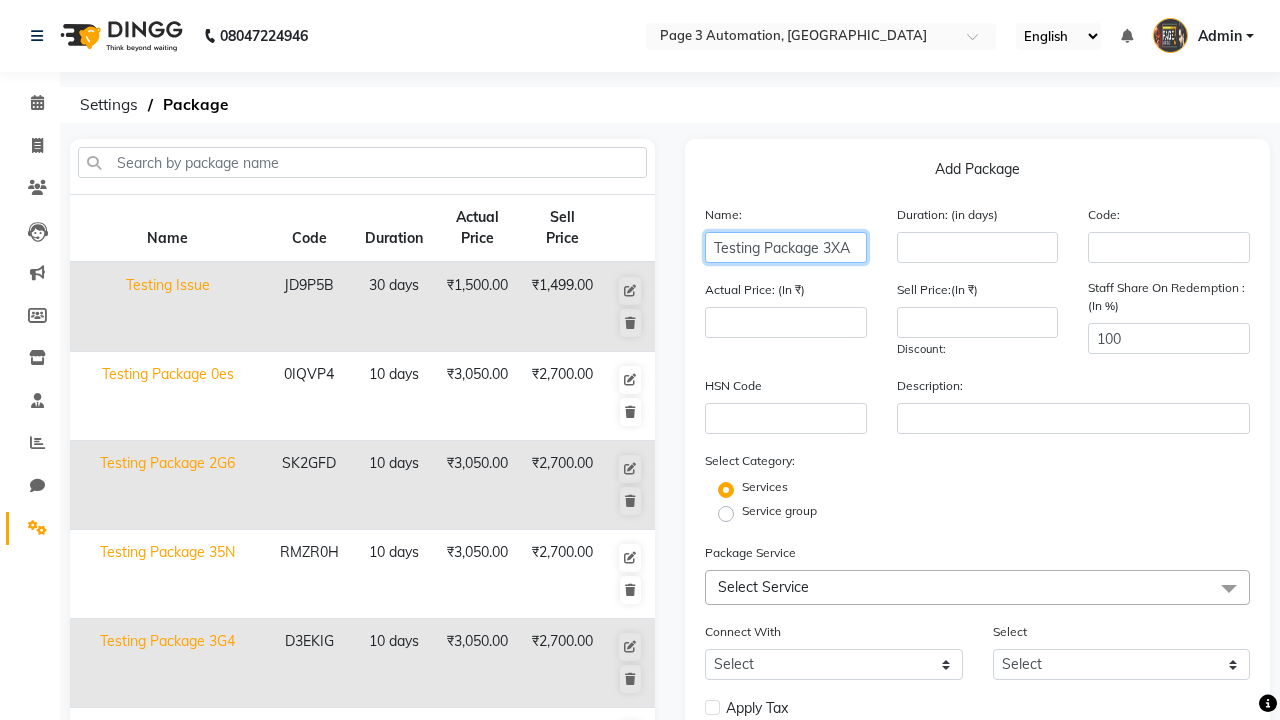 type on "Testing Package 3XA" 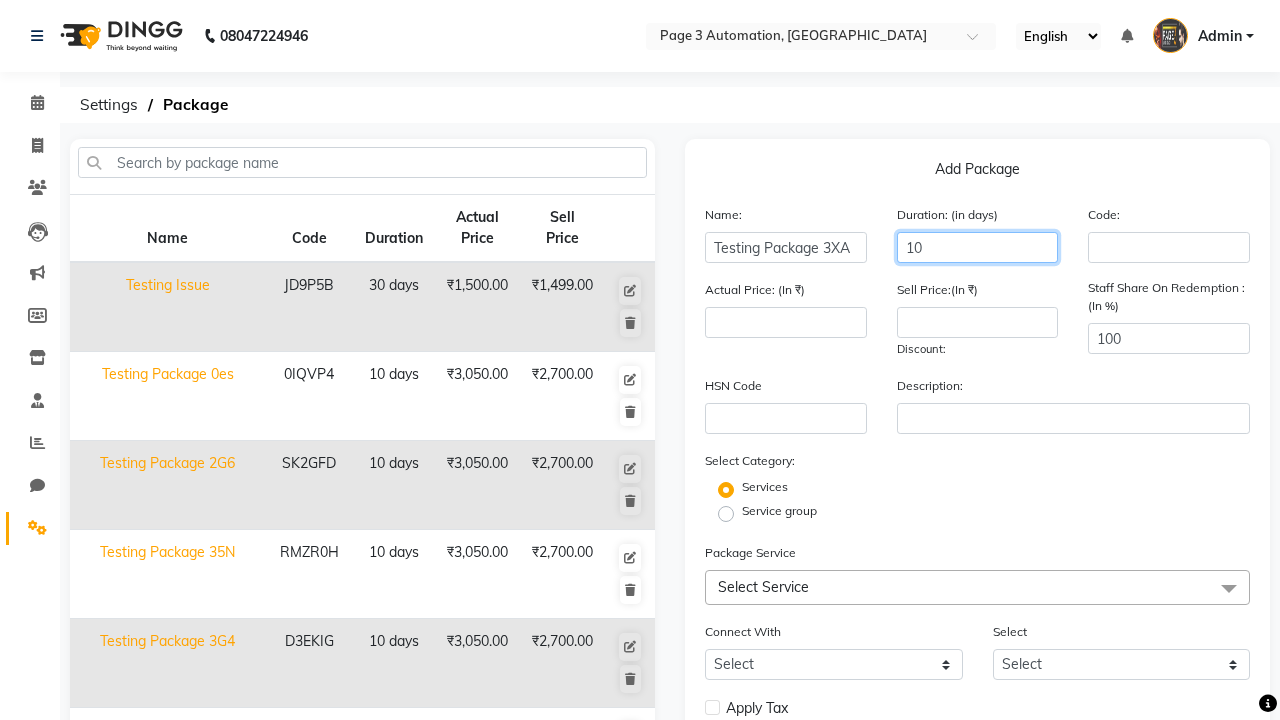 type on "10" 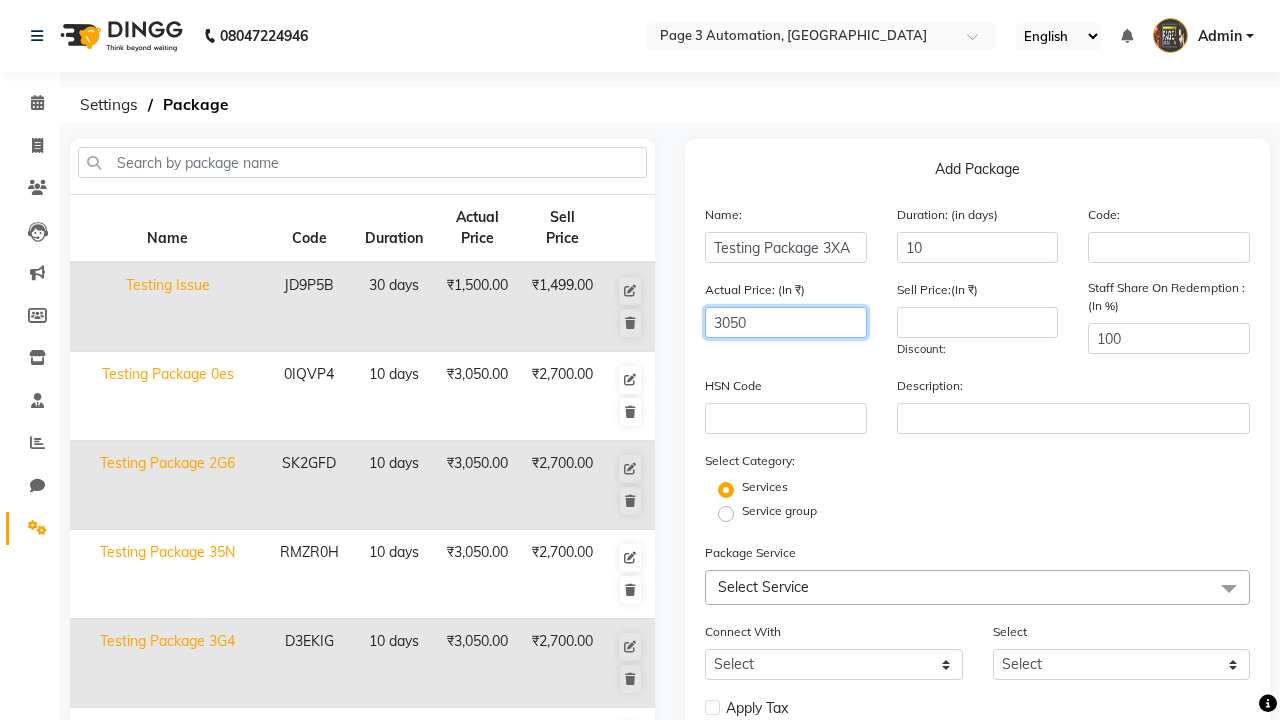 type on "3050" 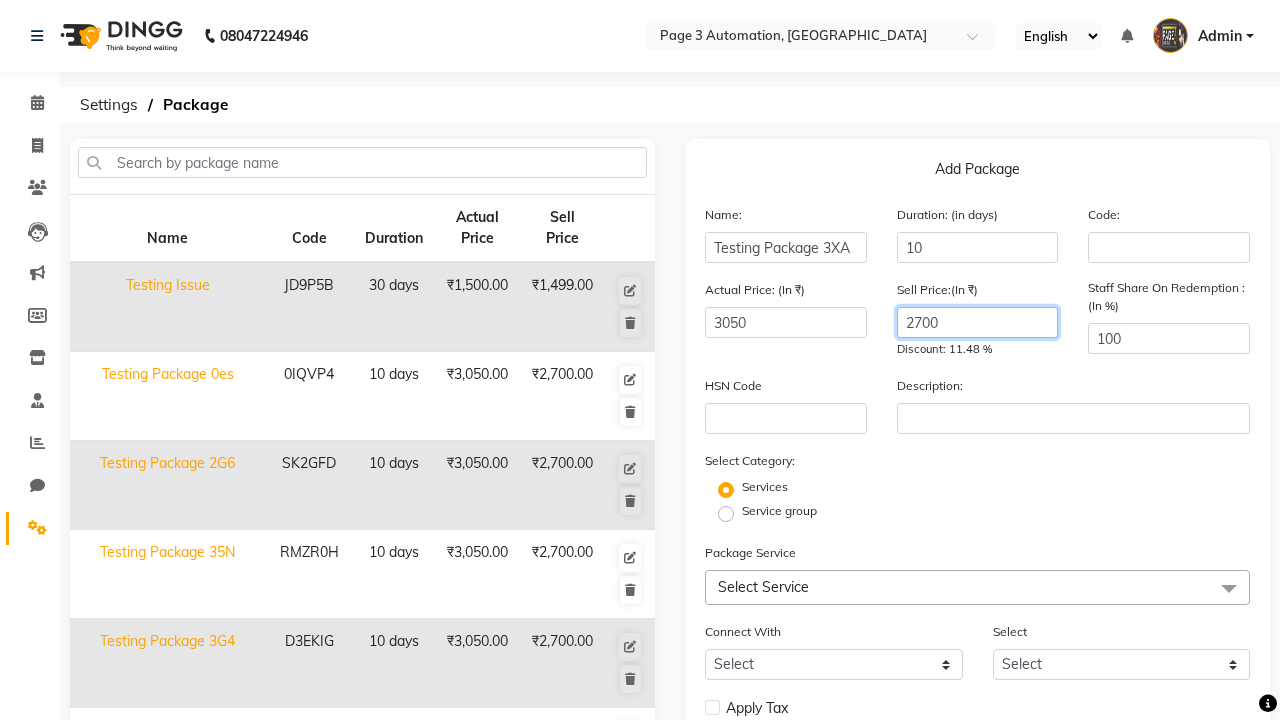 type on "2700" 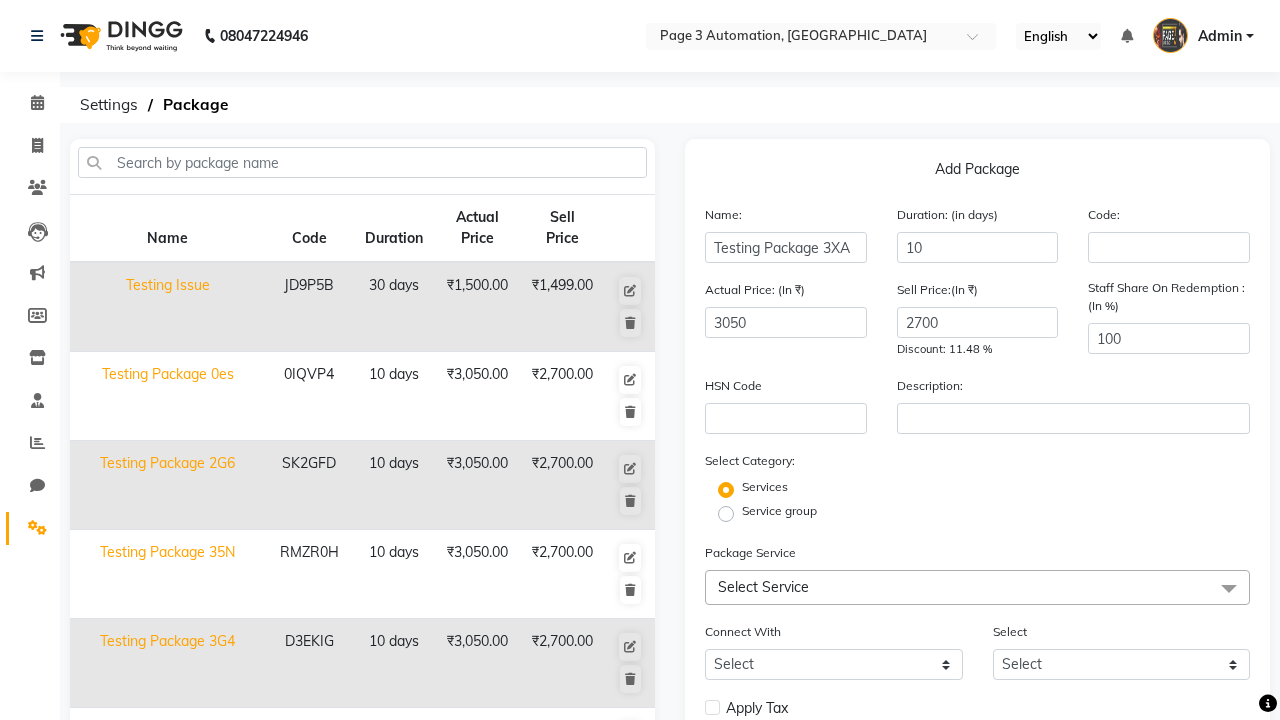 click on "Service group" 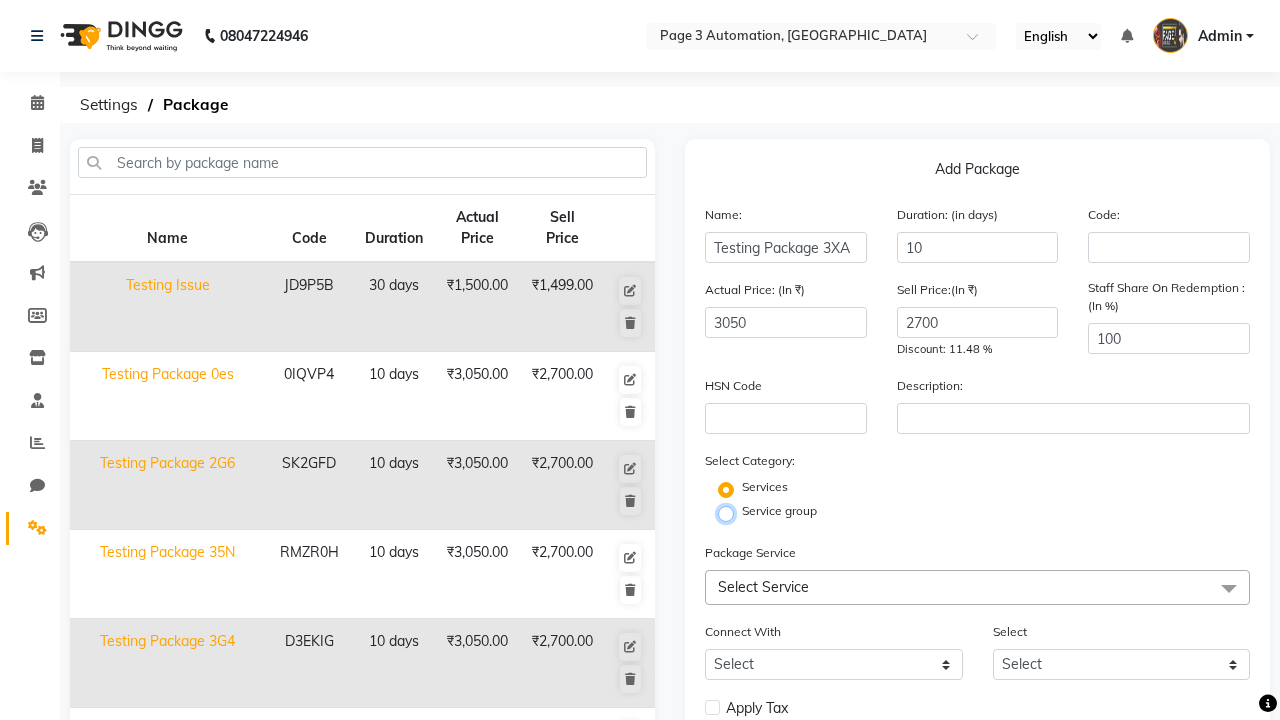 click on "Service group" at bounding box center [732, 512] 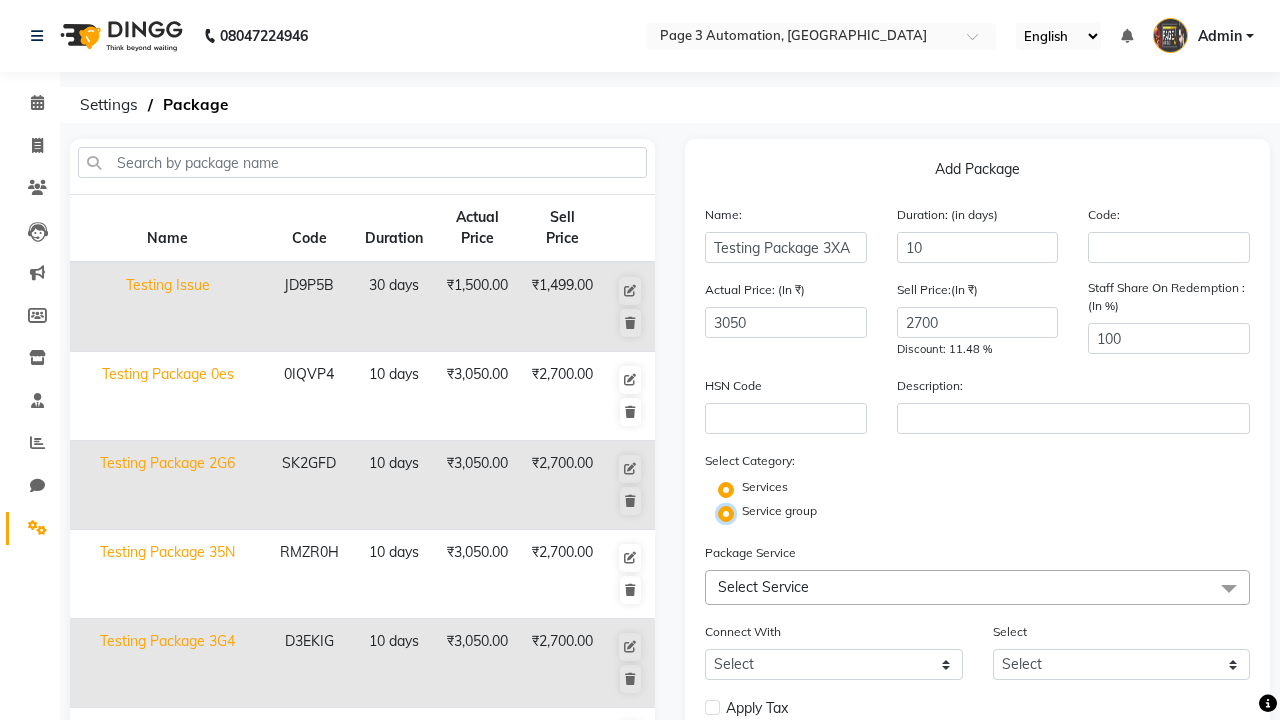 radio on "false" 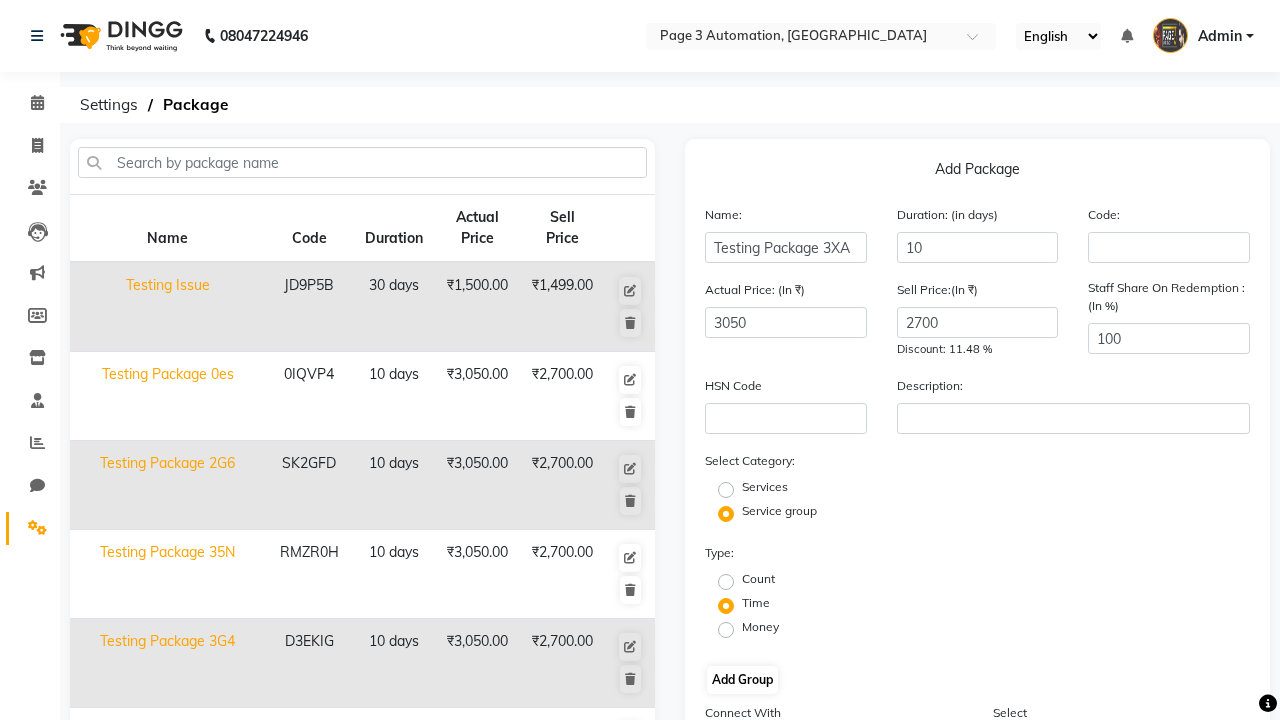 click on "Add Group" 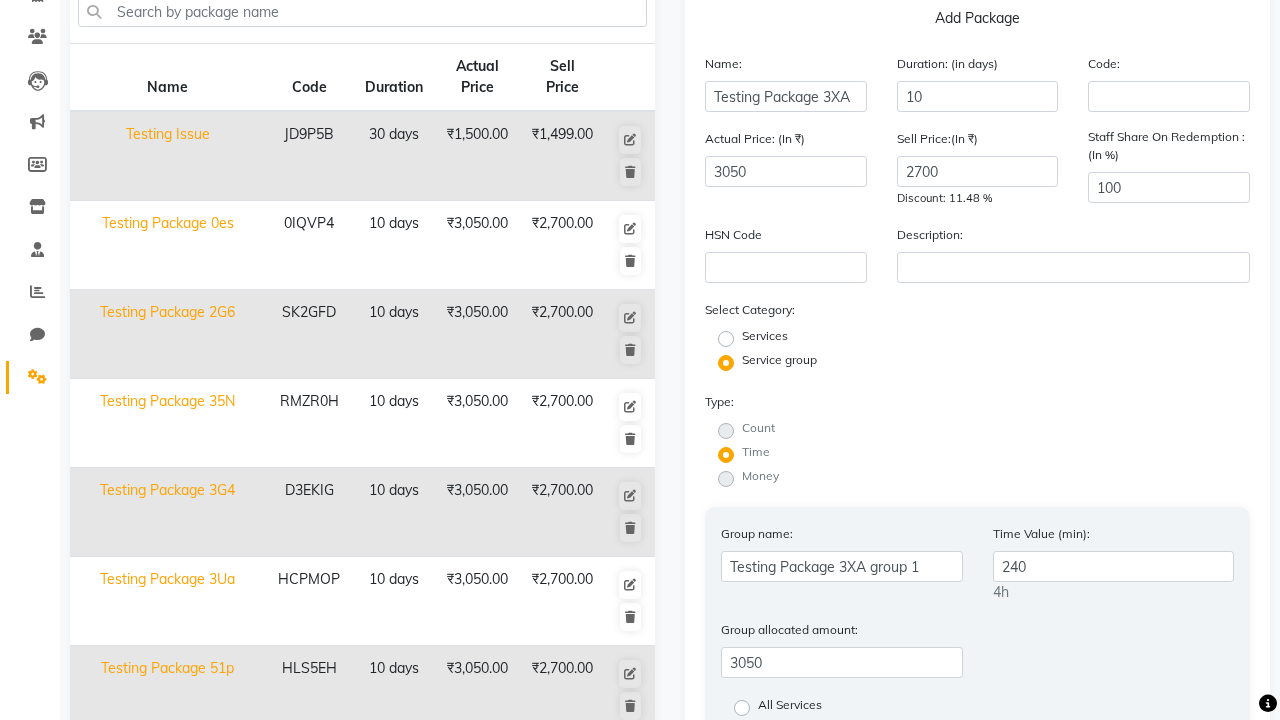 type on "240" 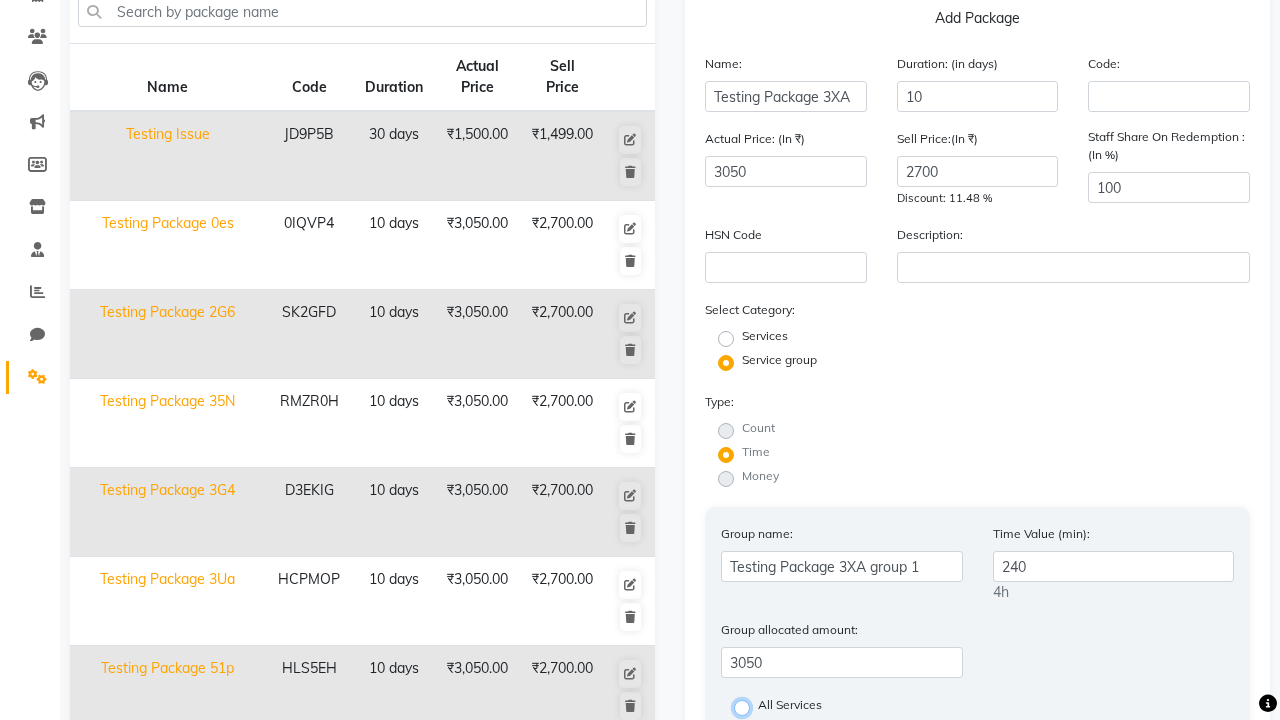 click on "All Services" at bounding box center [748, 706] 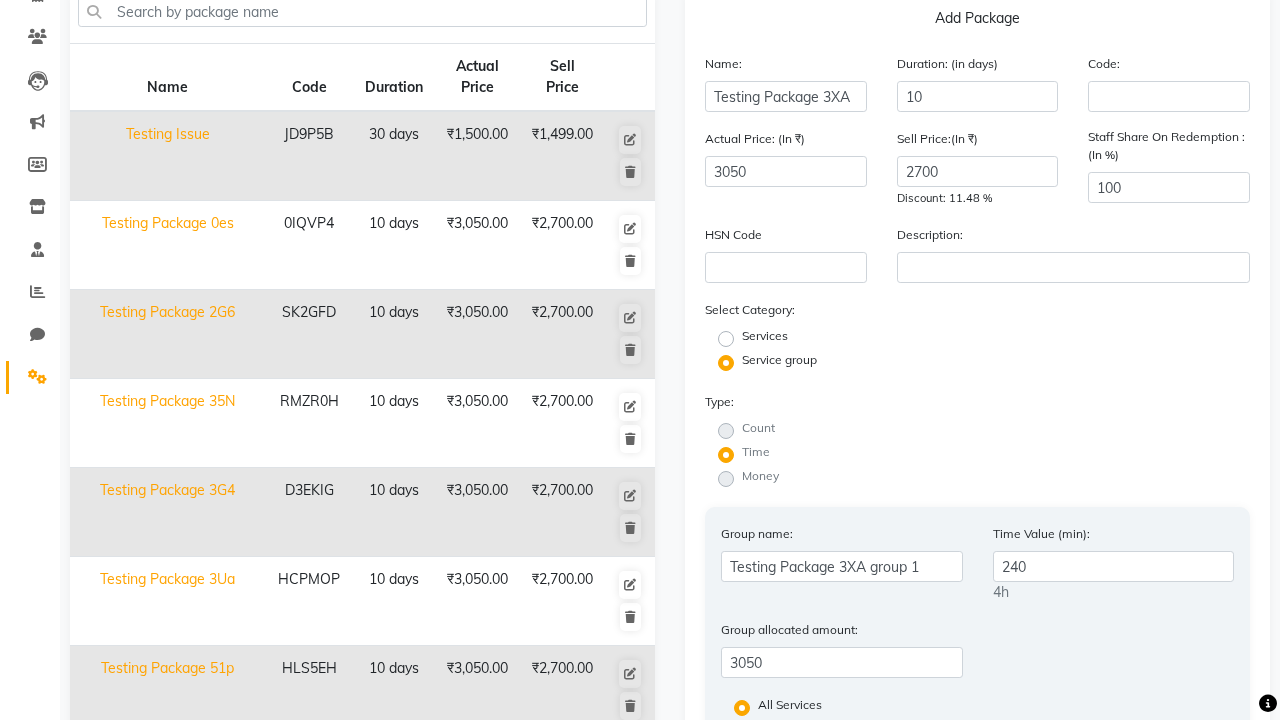 click on "Save Group" 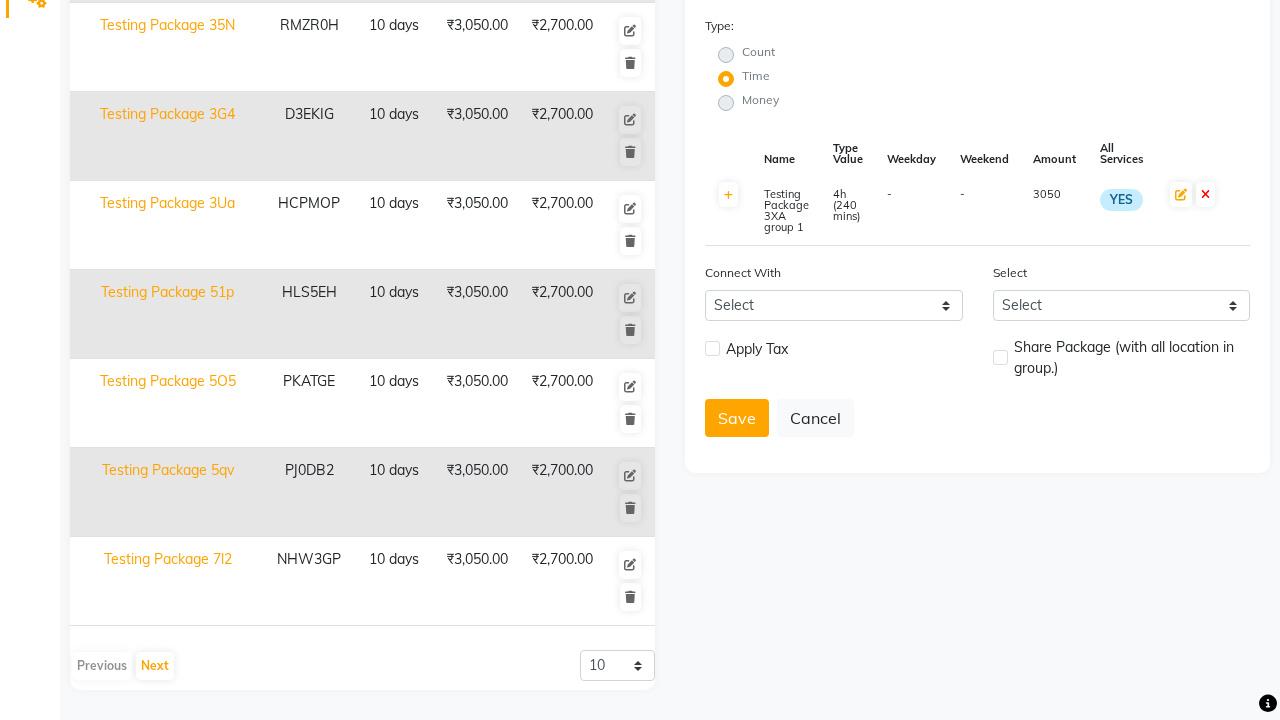 click 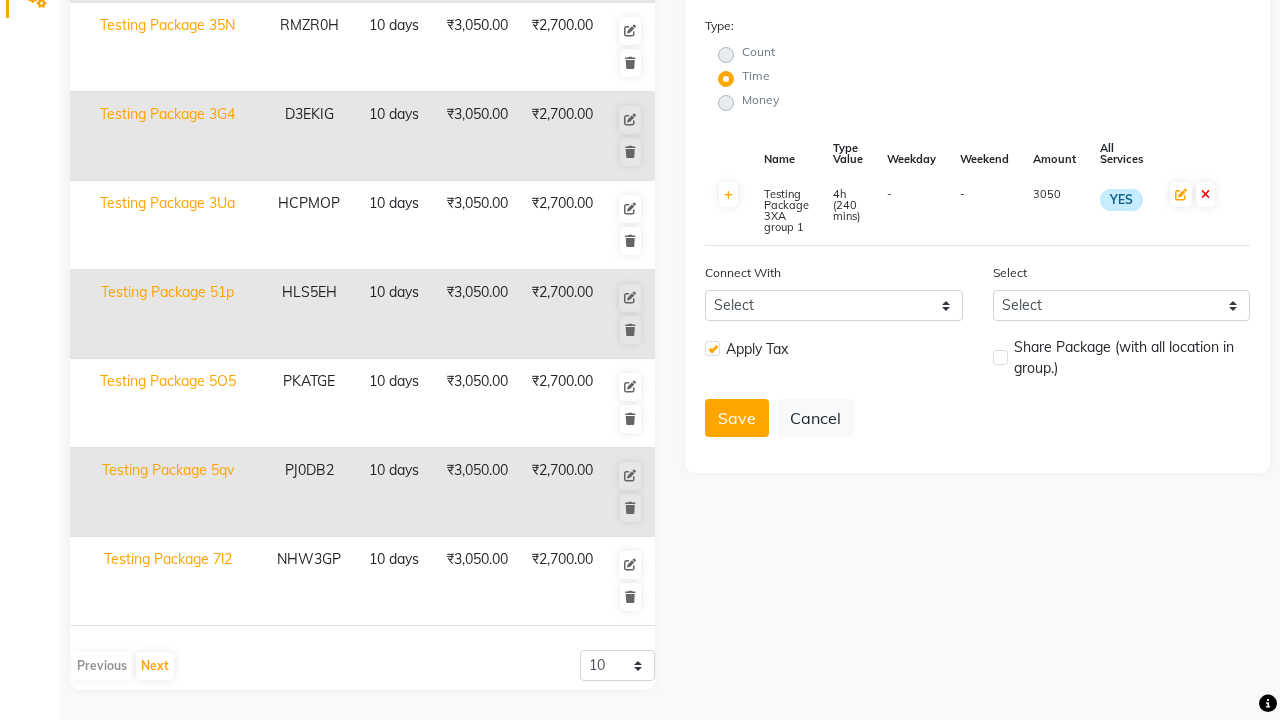 click 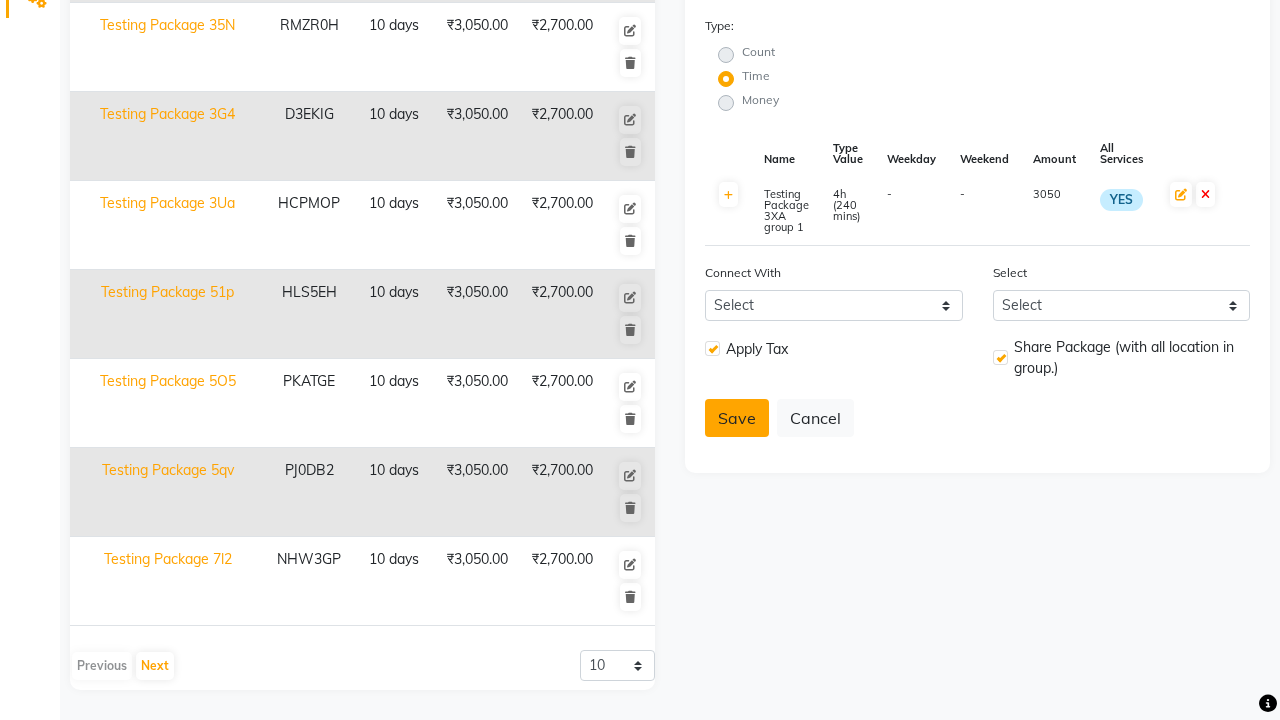 click on "Save" 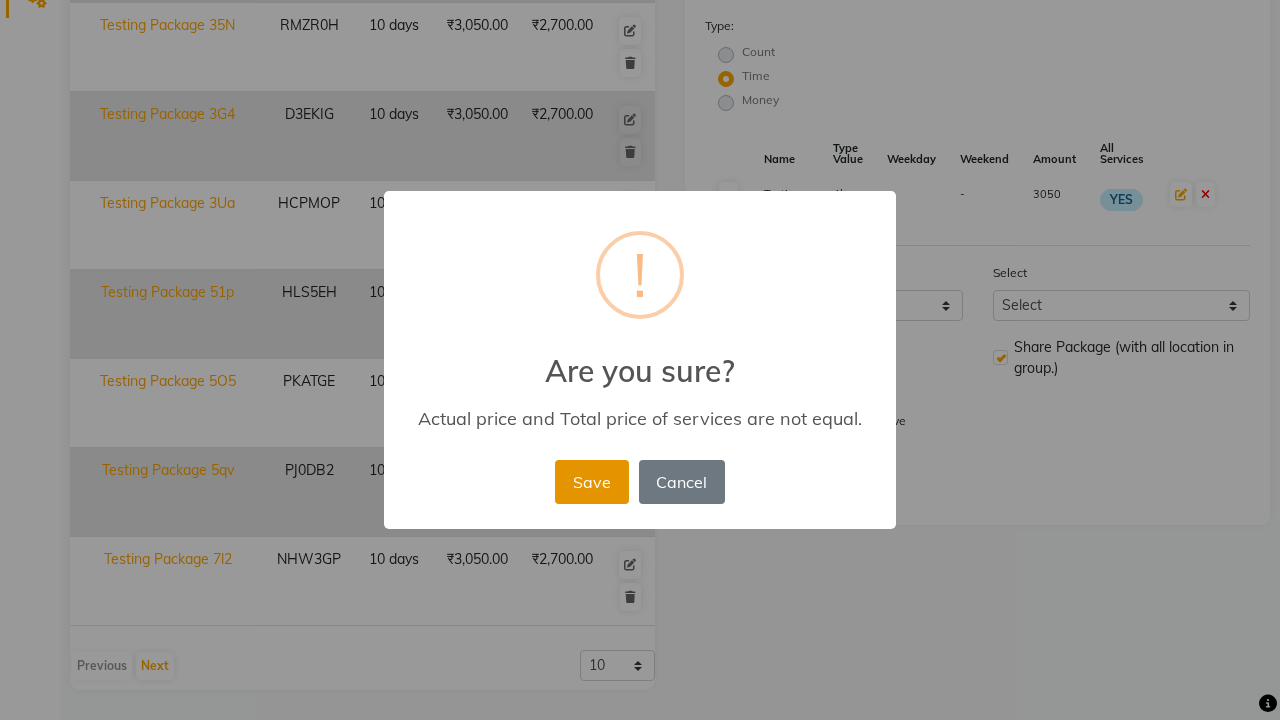 click on "Save" at bounding box center (591, 482) 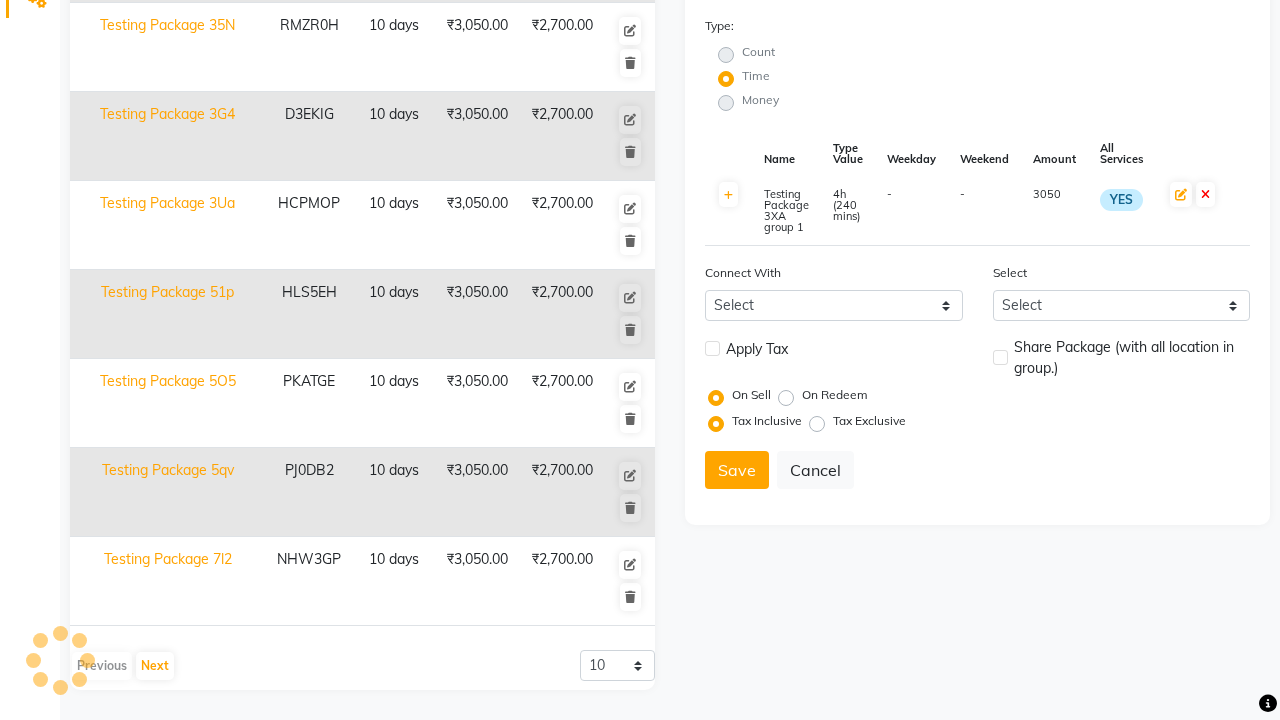 type 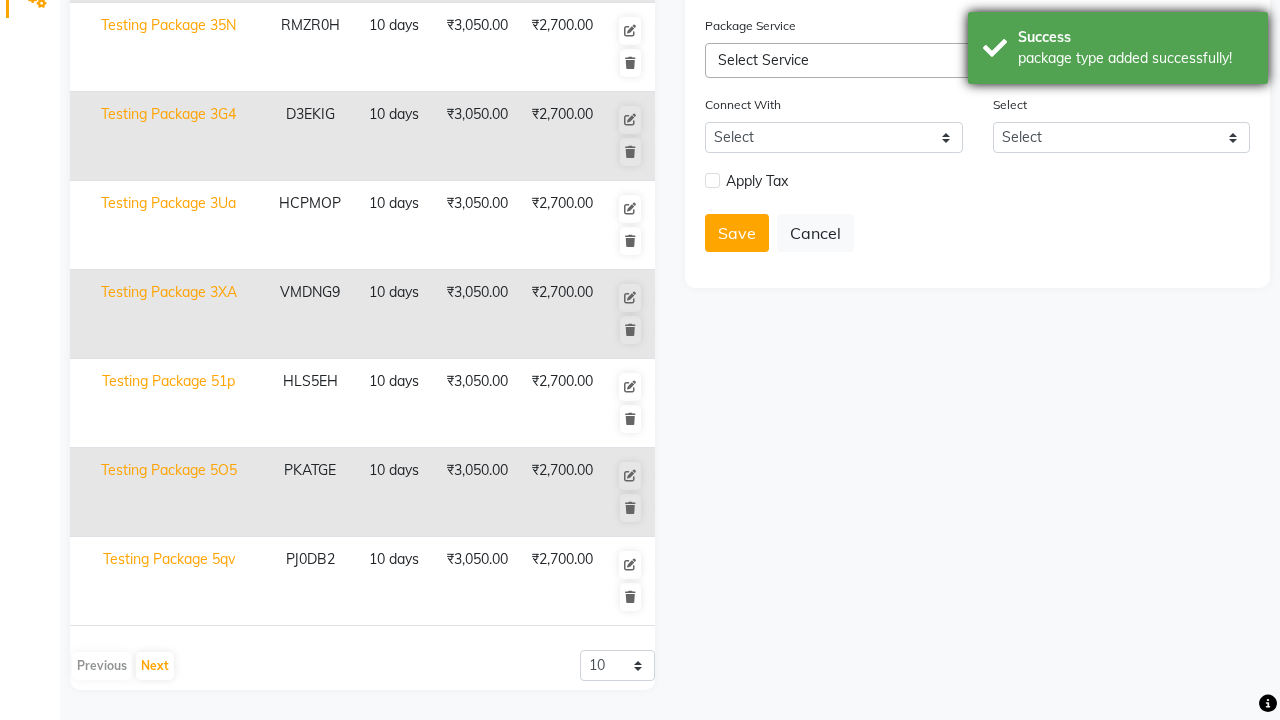 click on "package type added successfully!" at bounding box center (1135, 58) 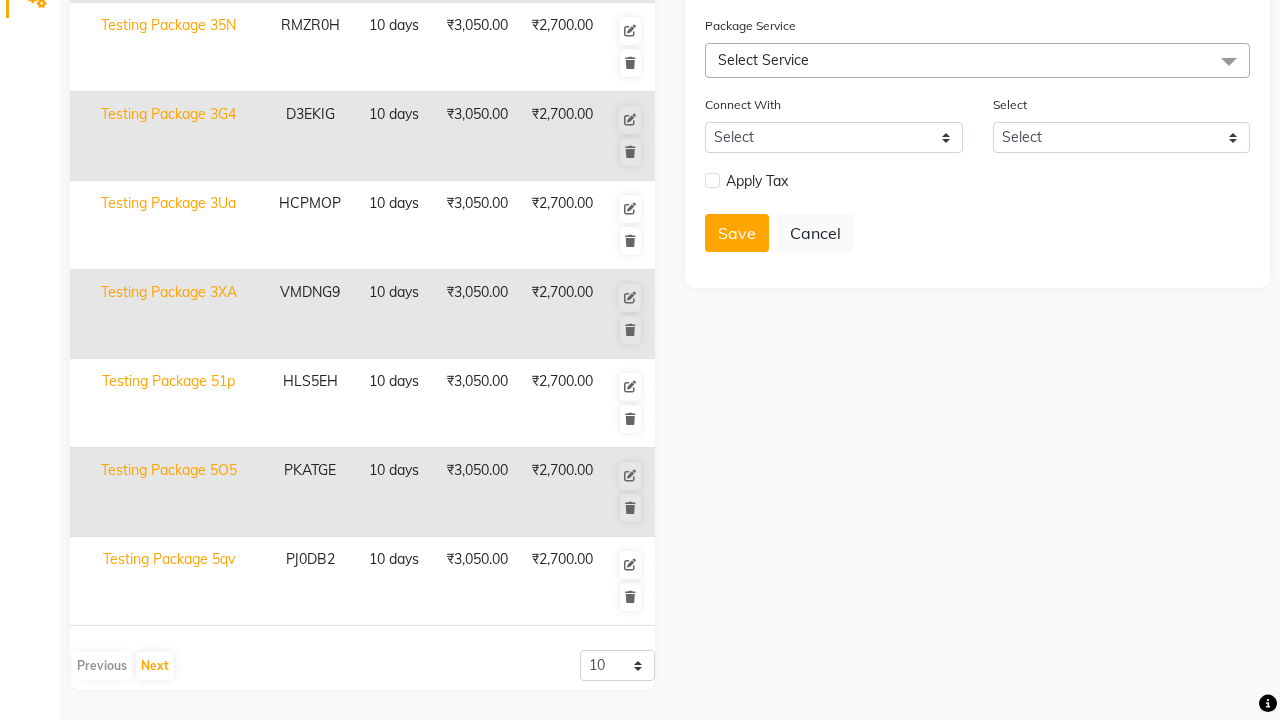 click at bounding box center [37, -491] 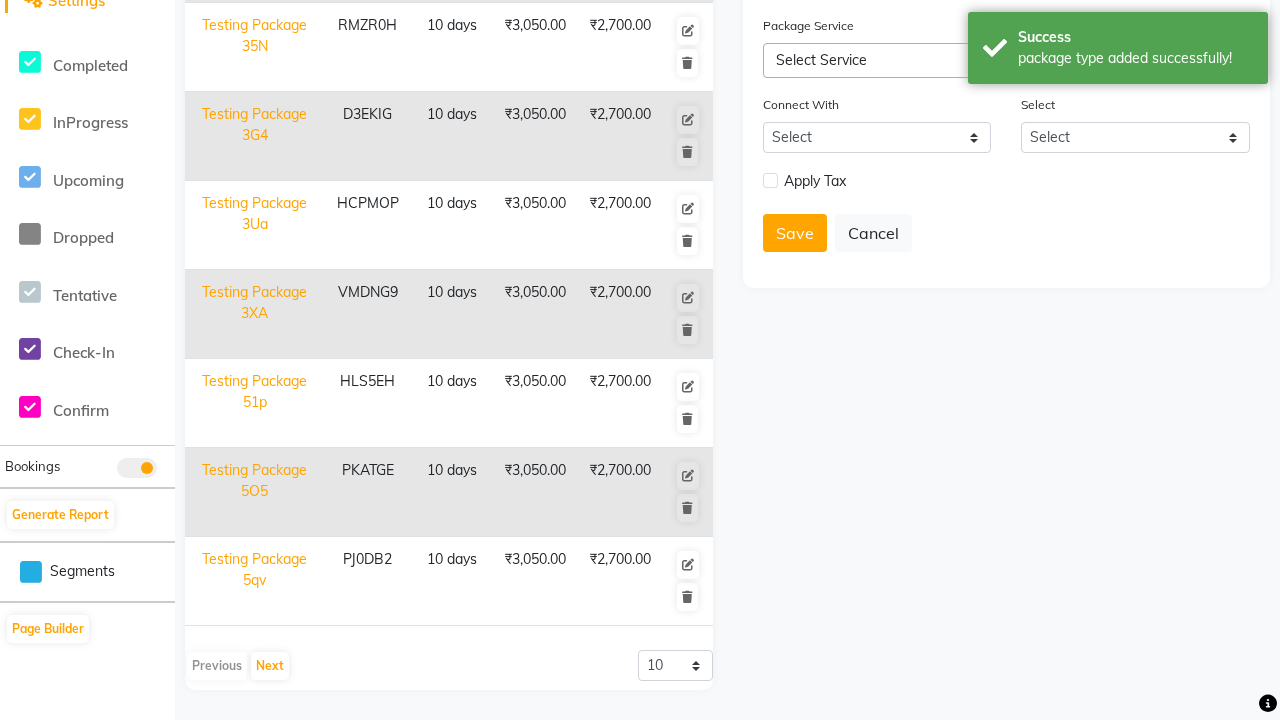 scroll, scrollTop: 0, scrollLeft: 0, axis: both 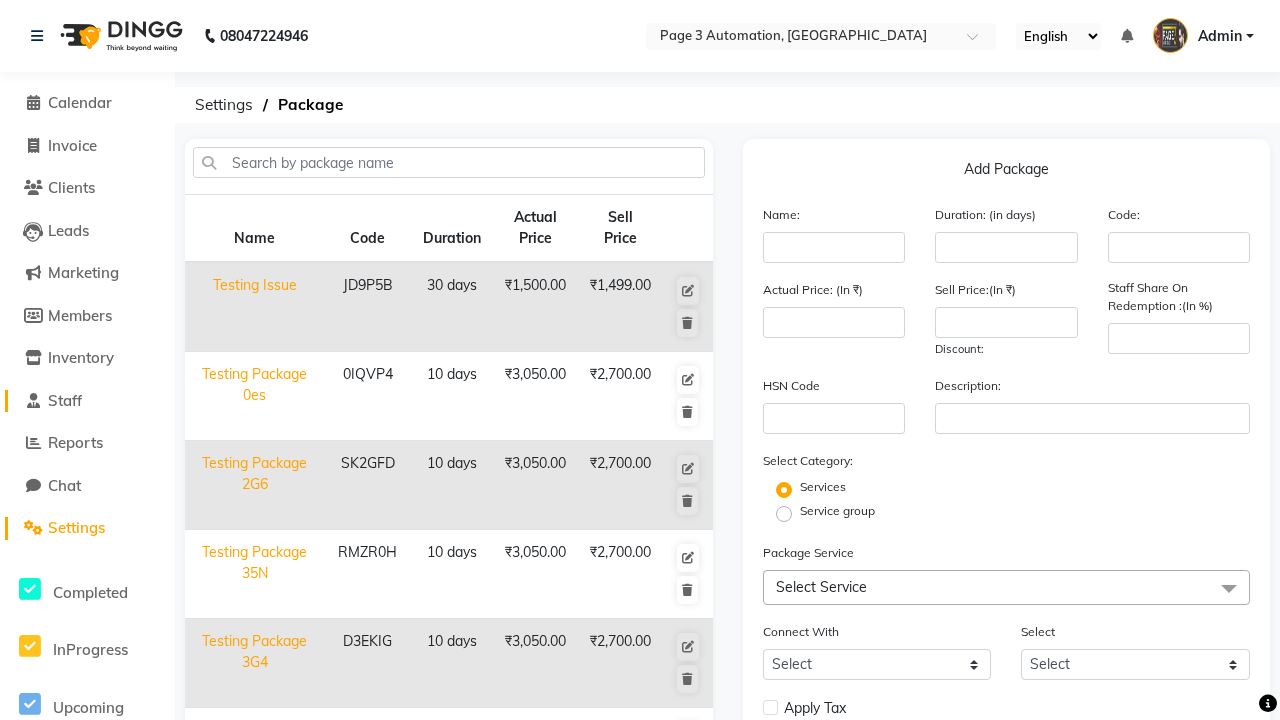 click on "Staff" 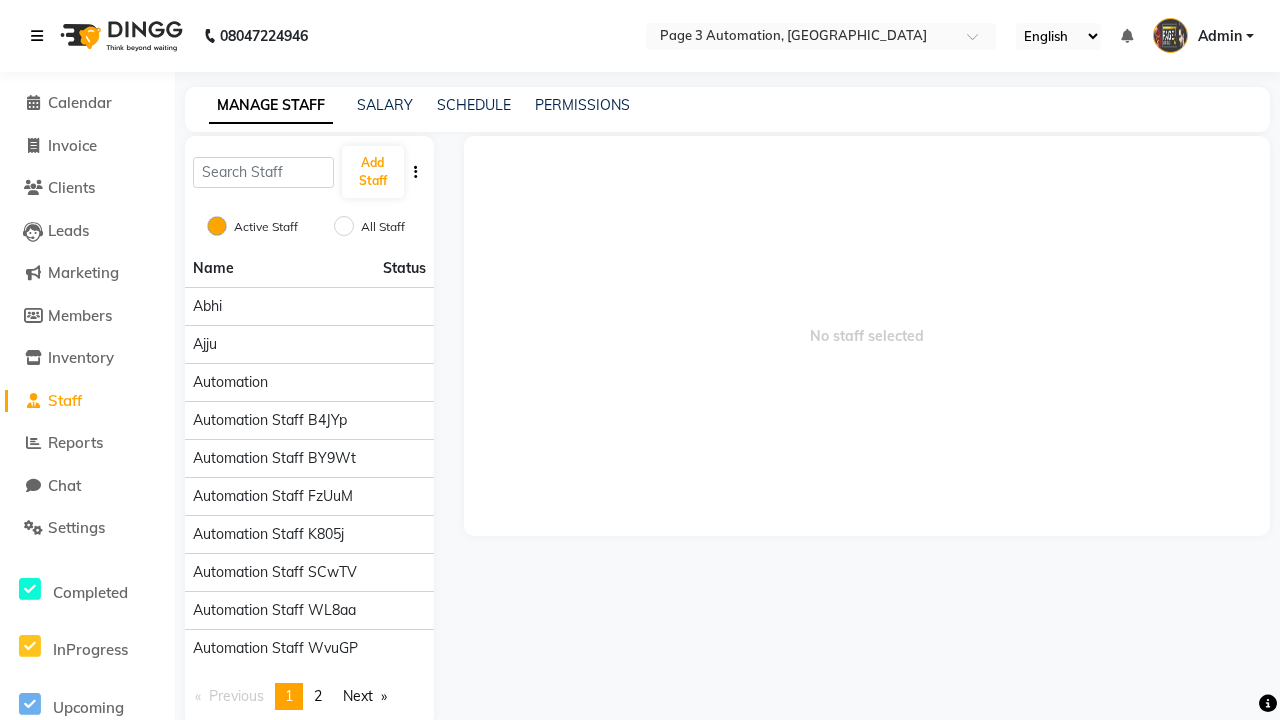 click at bounding box center (37, 36) 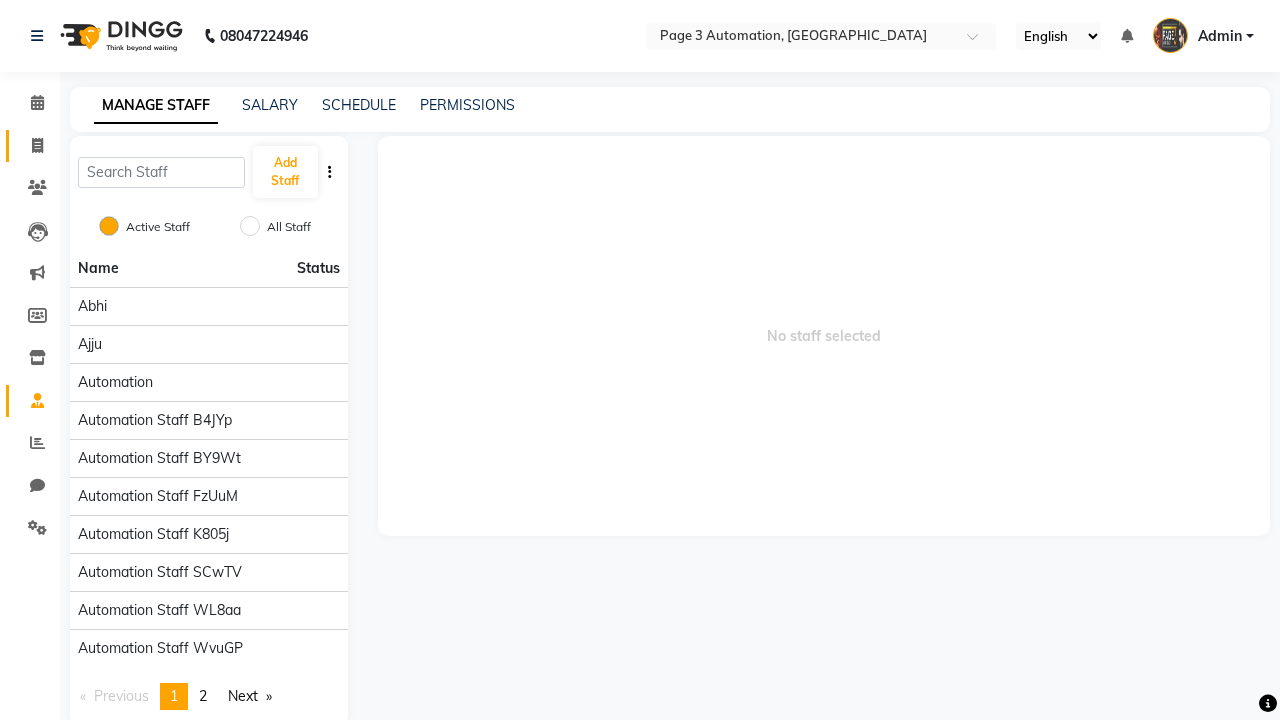 click 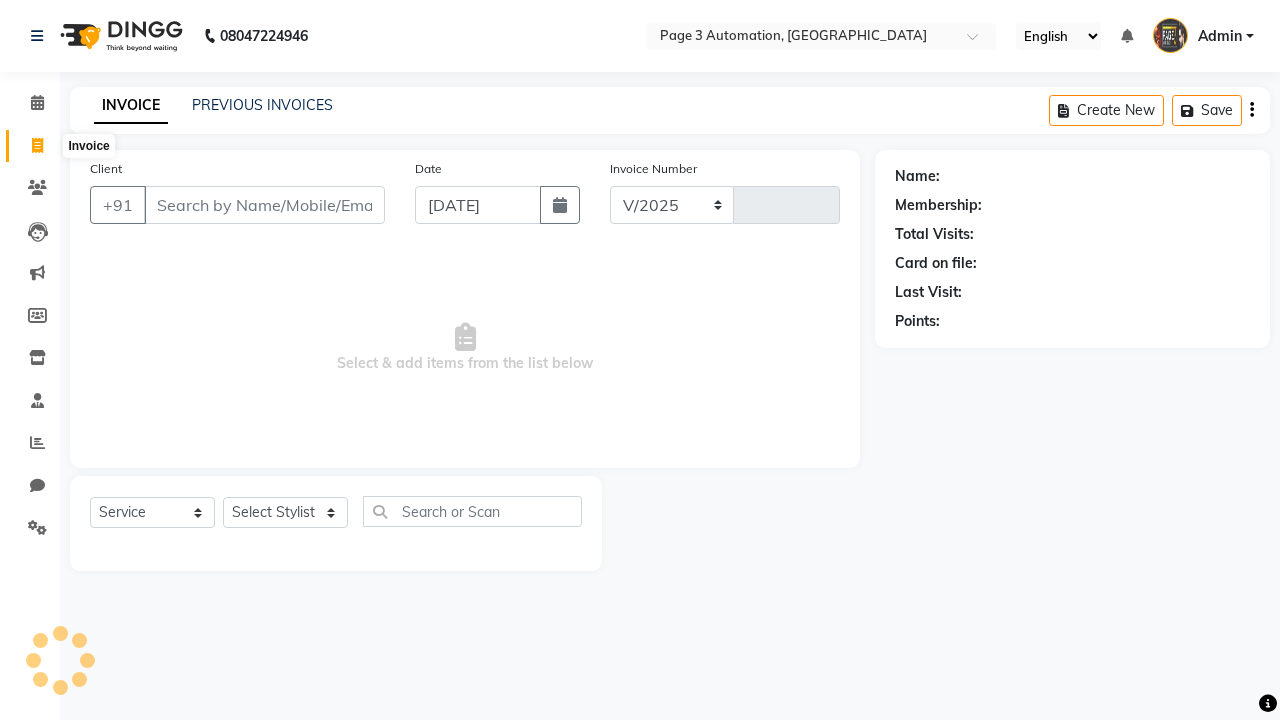 select on "2774" 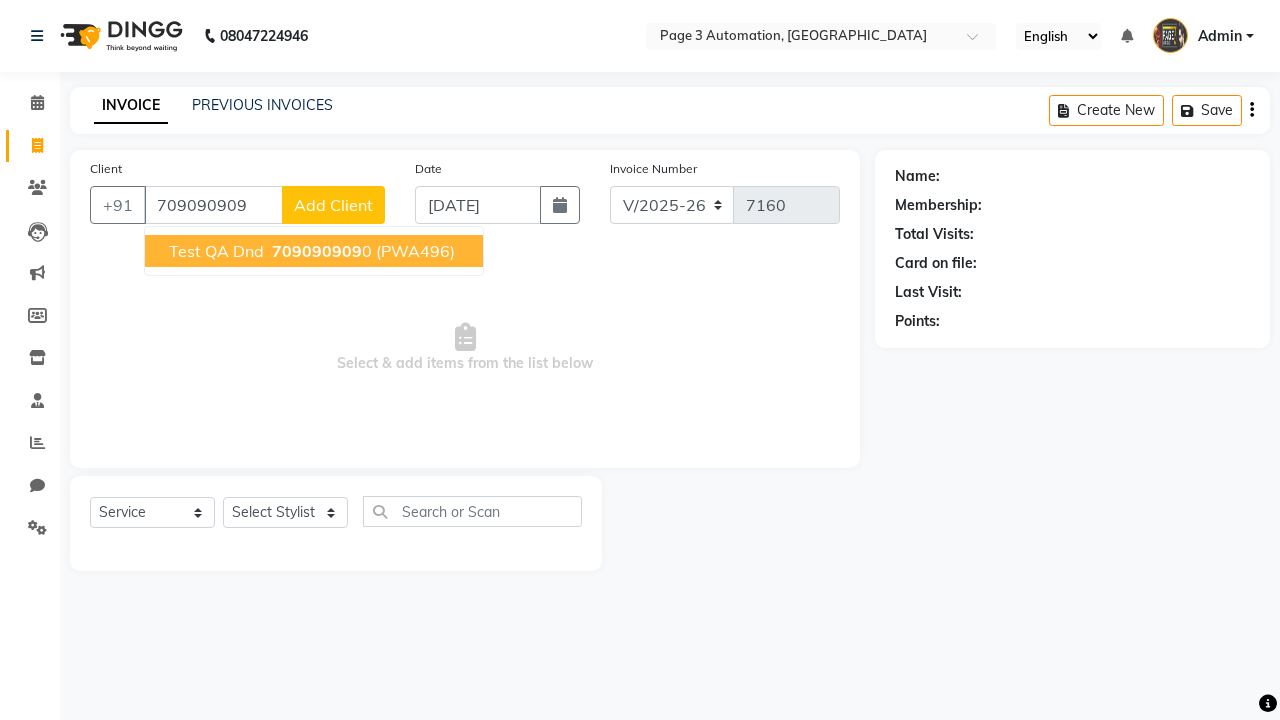 click on "709090909" at bounding box center [317, 251] 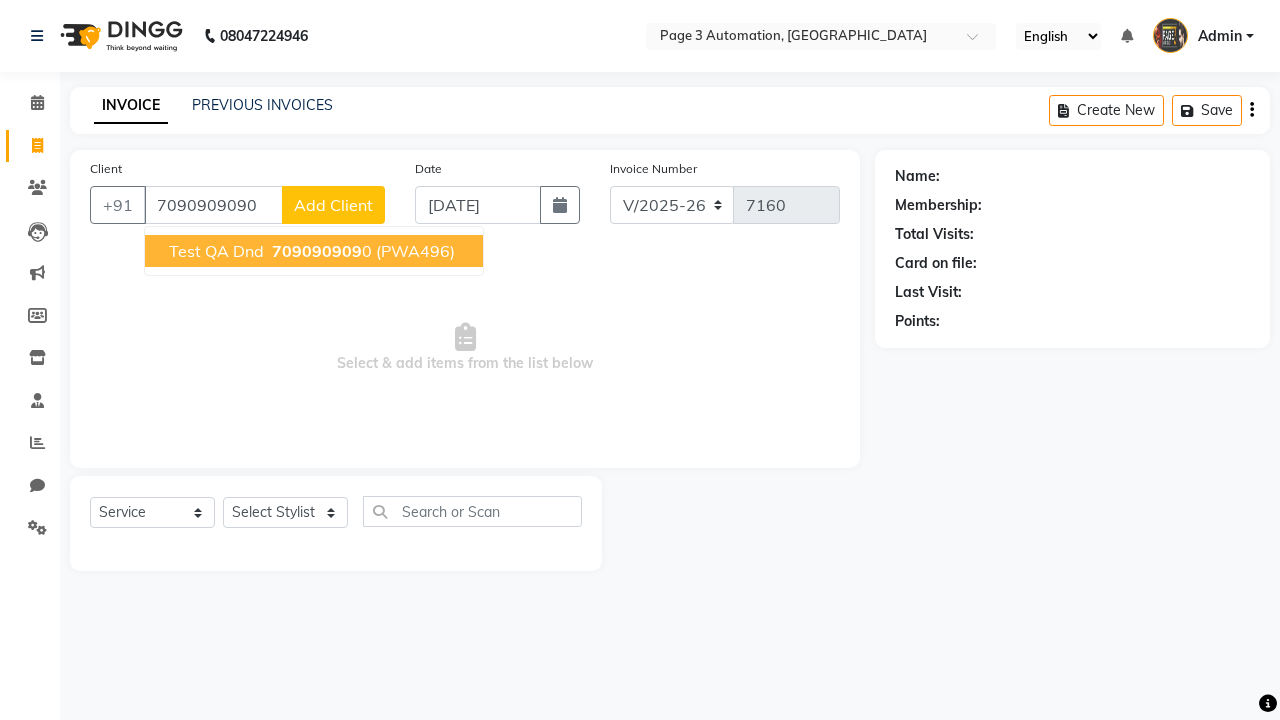 type on "7090909090" 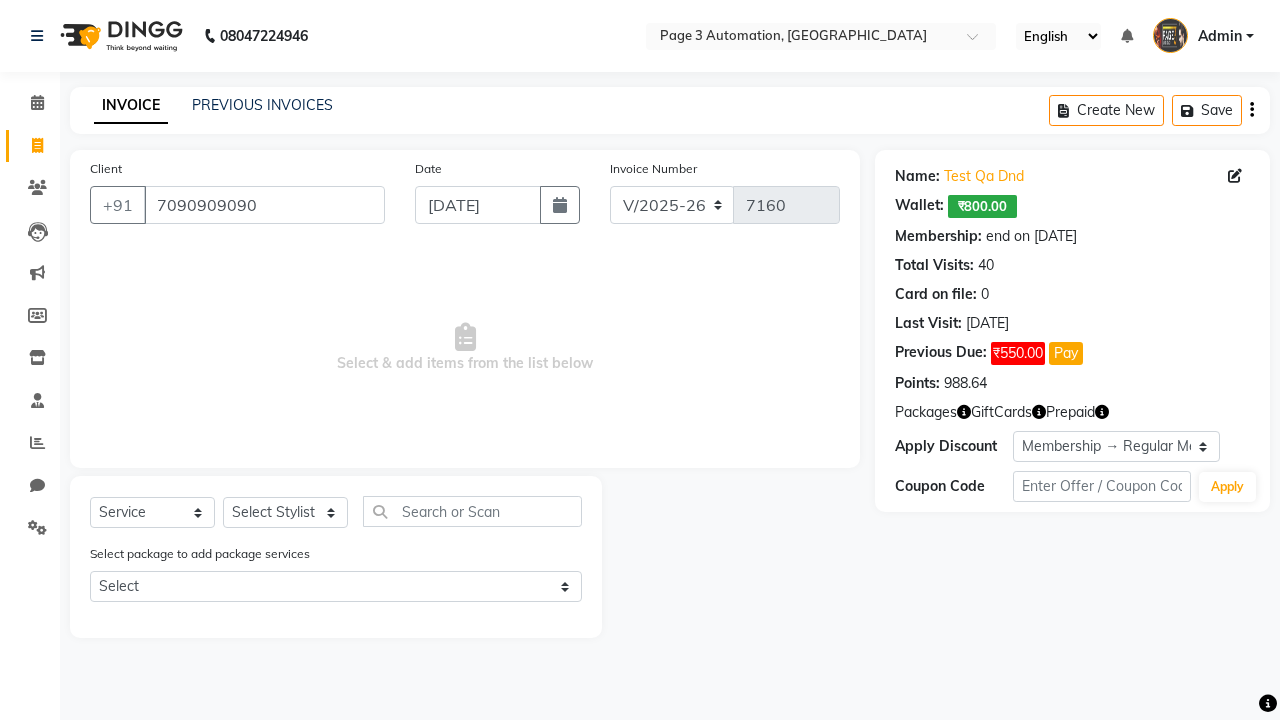 select on "0:" 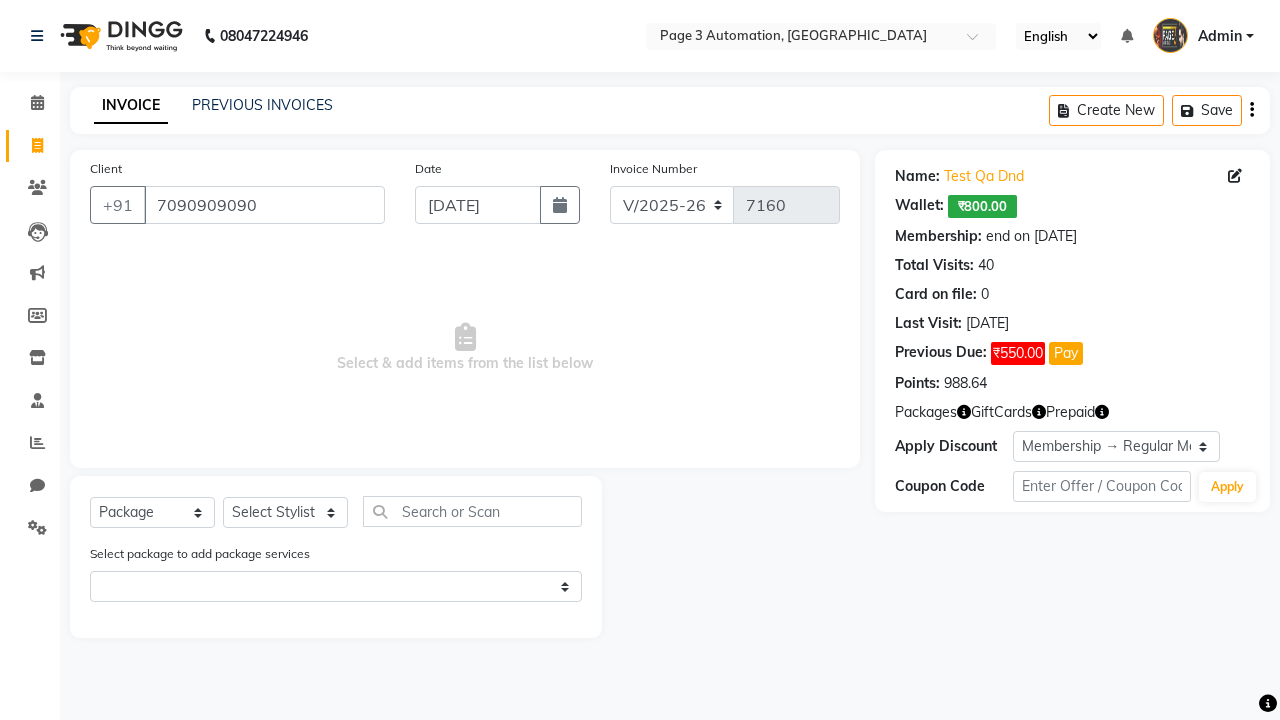 select on "71572" 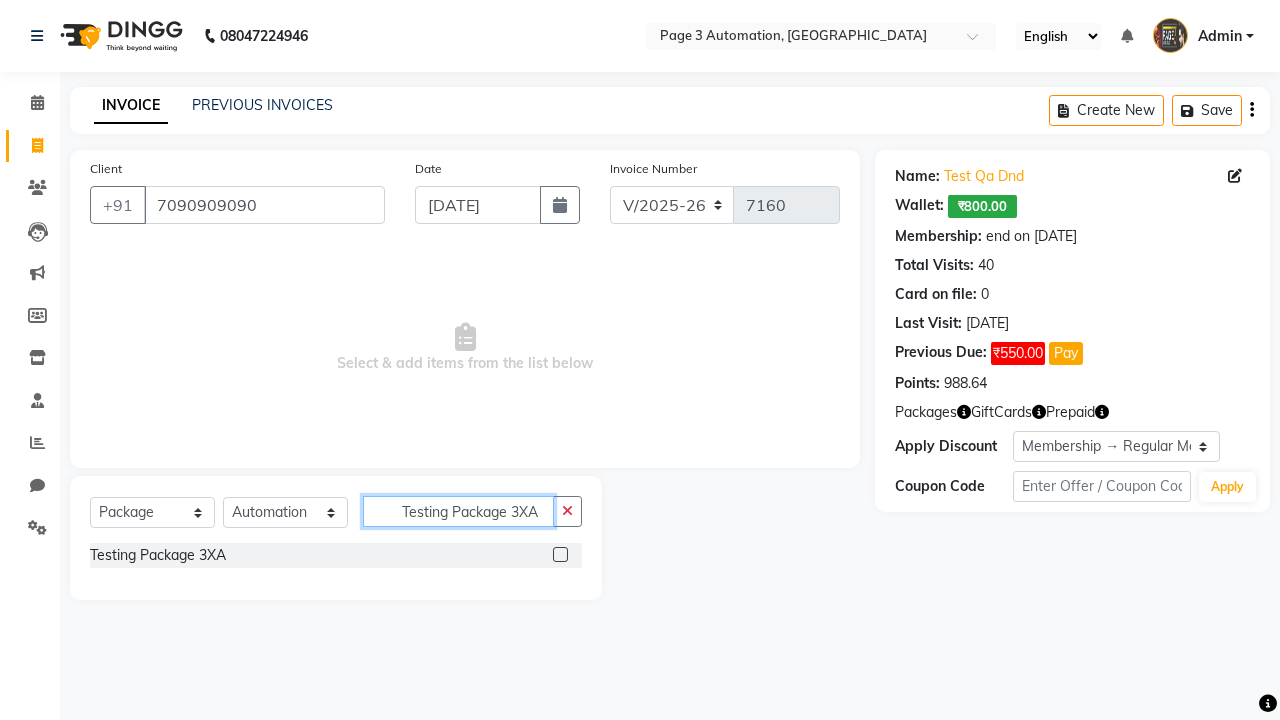 type on "Testing Package 3XA" 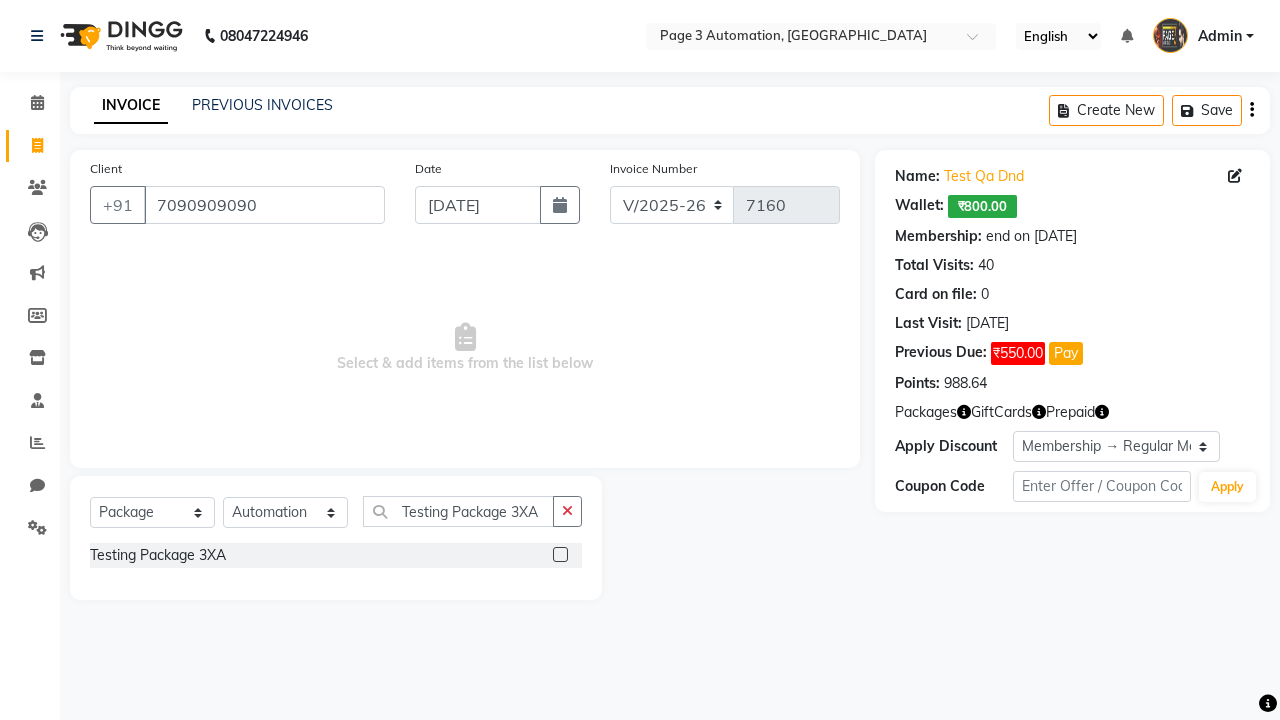 click 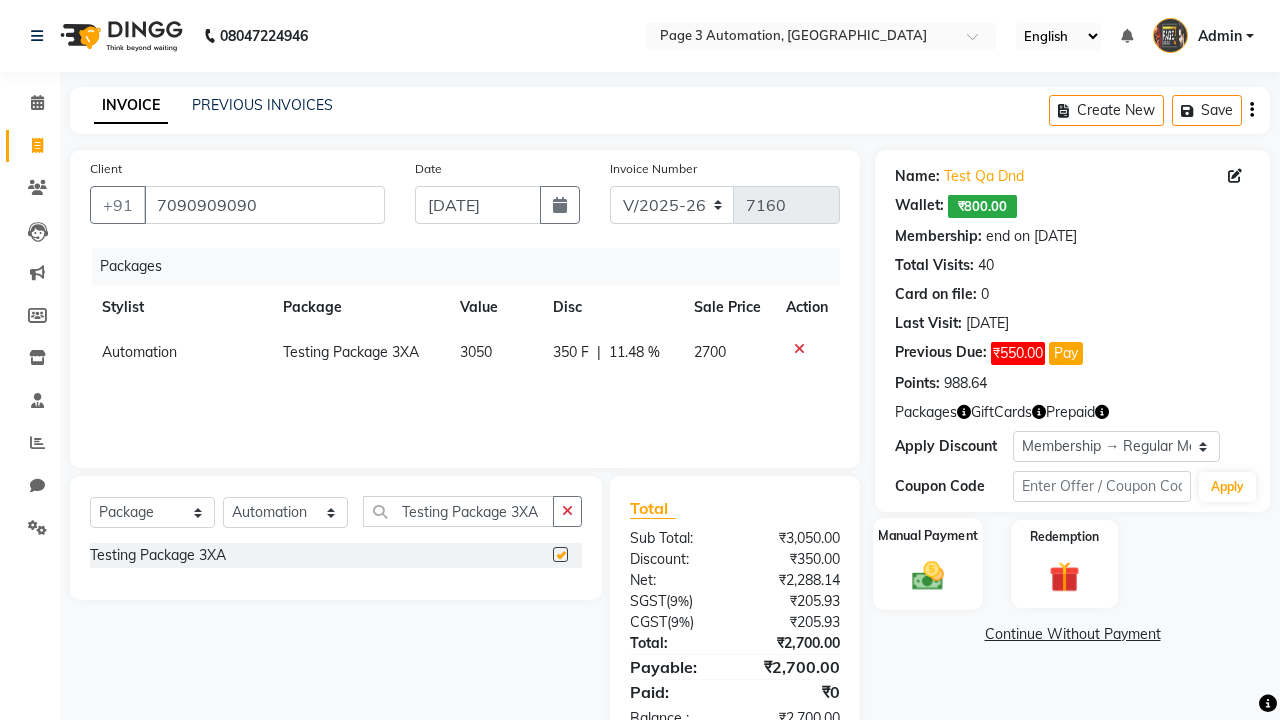 click 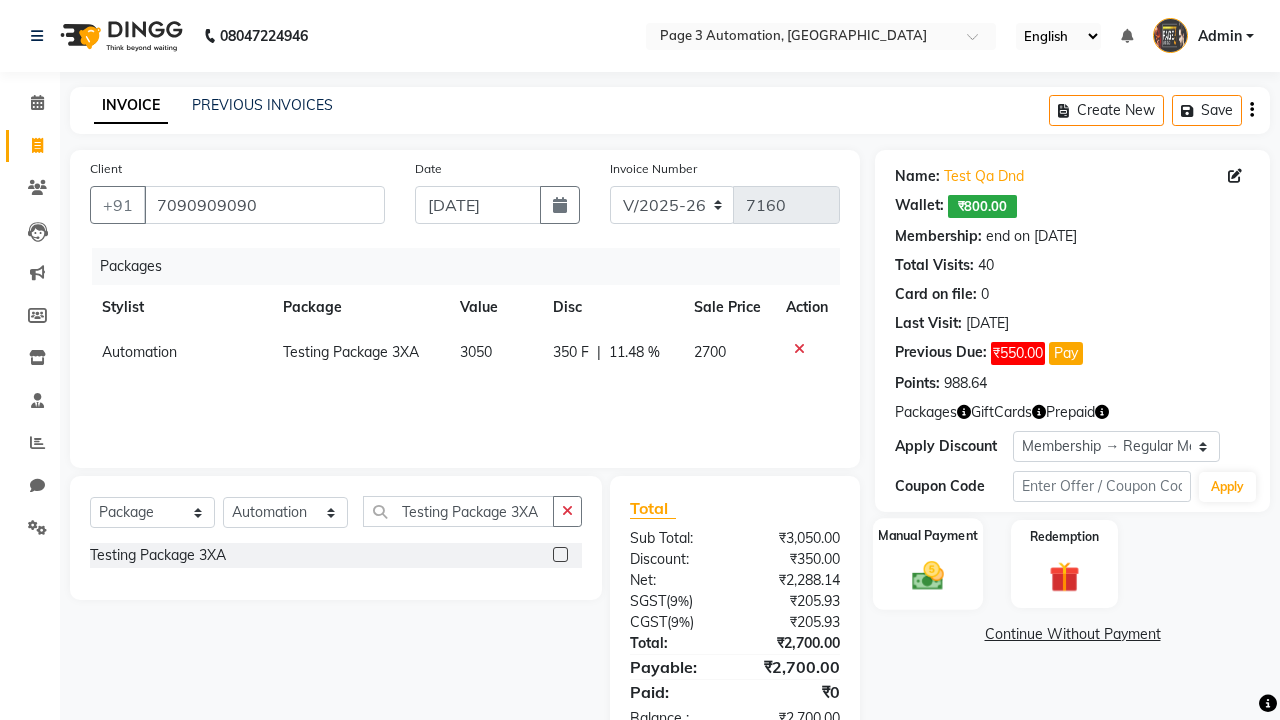 checkbox on "false" 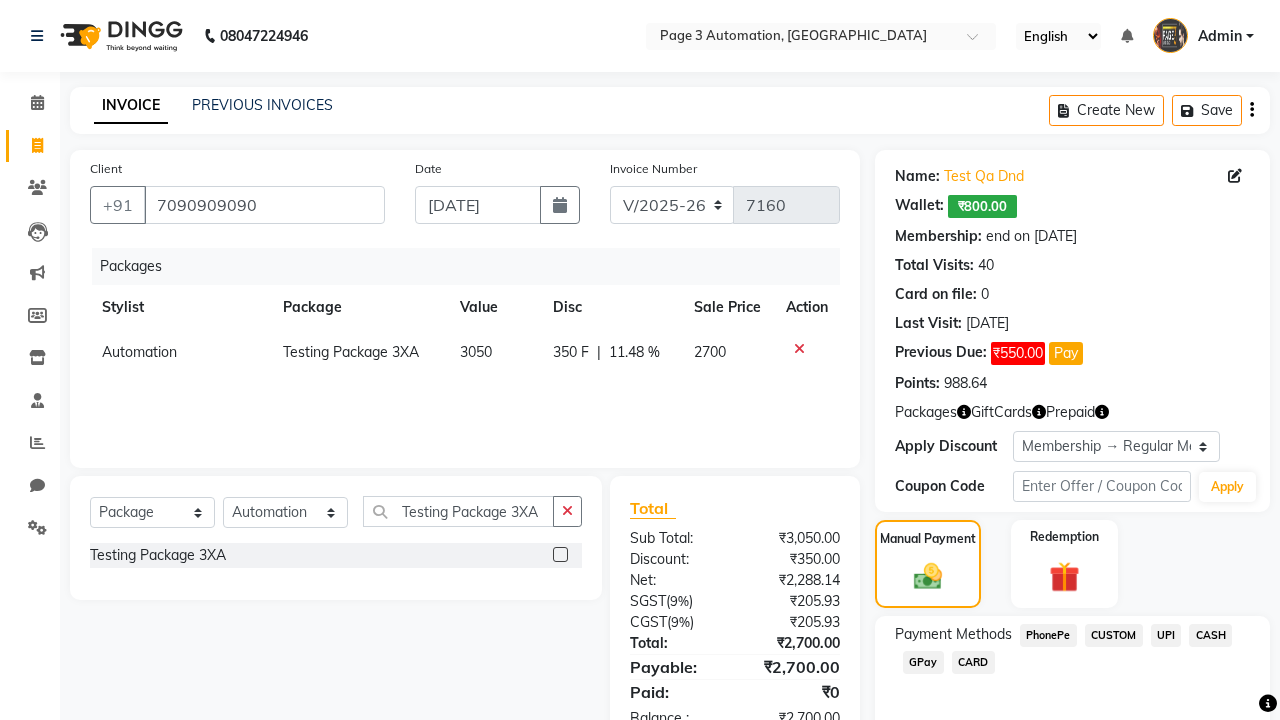 click on "PhonePe" 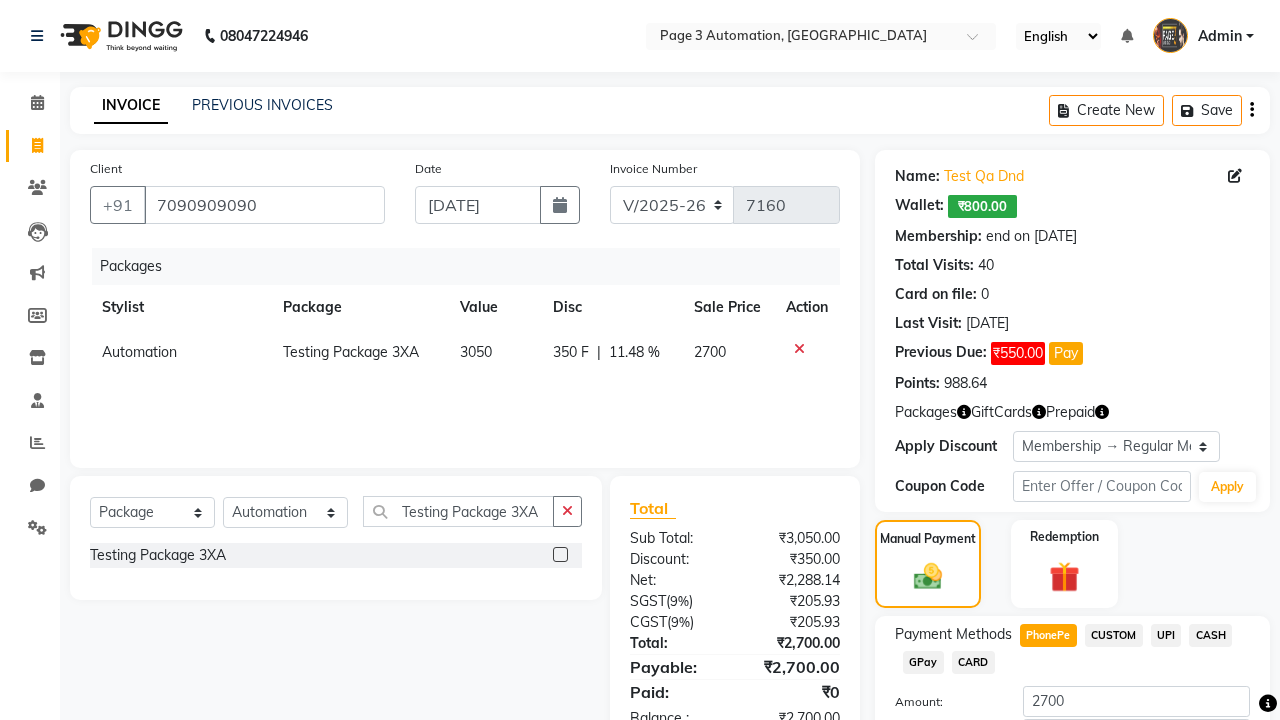 click on "Add Payment" 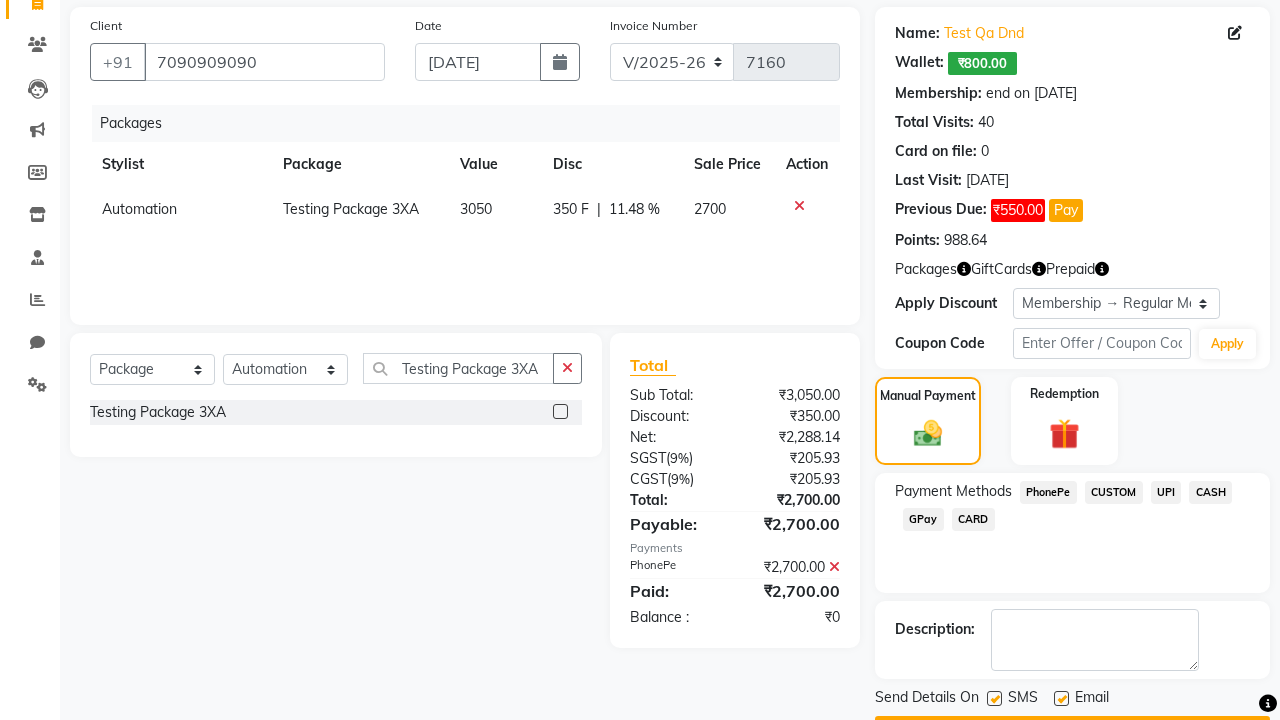click 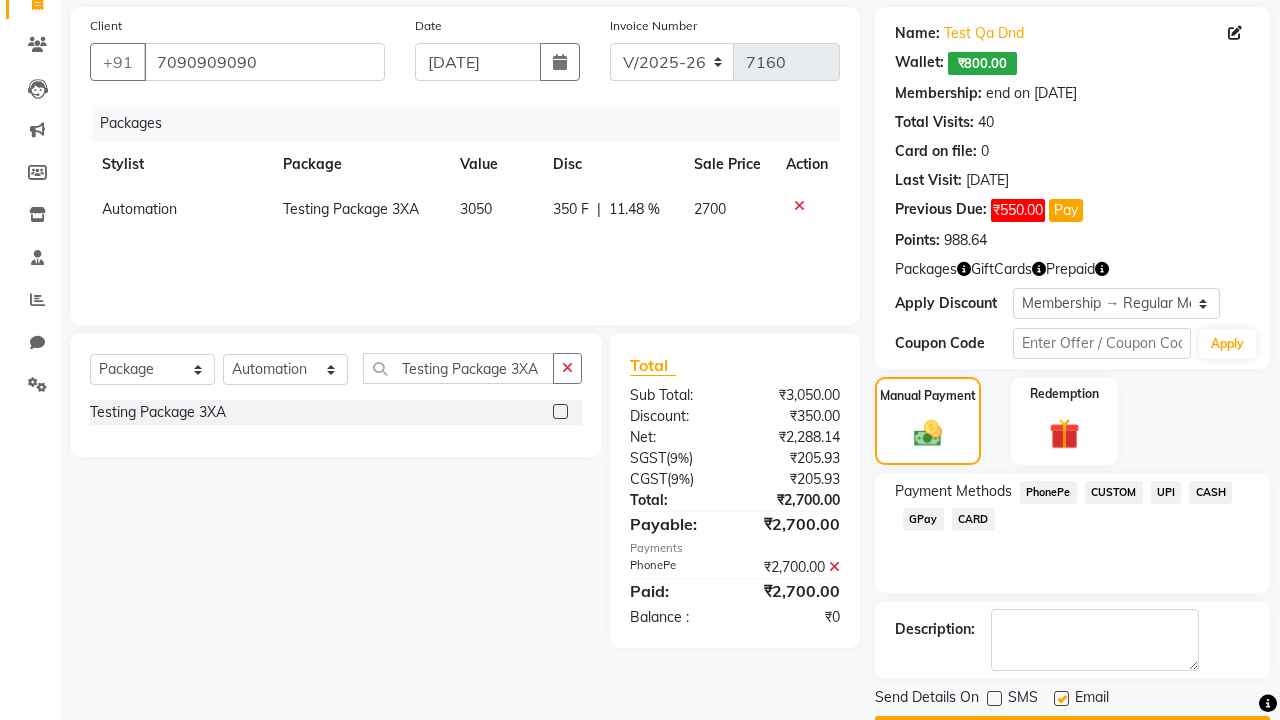 click 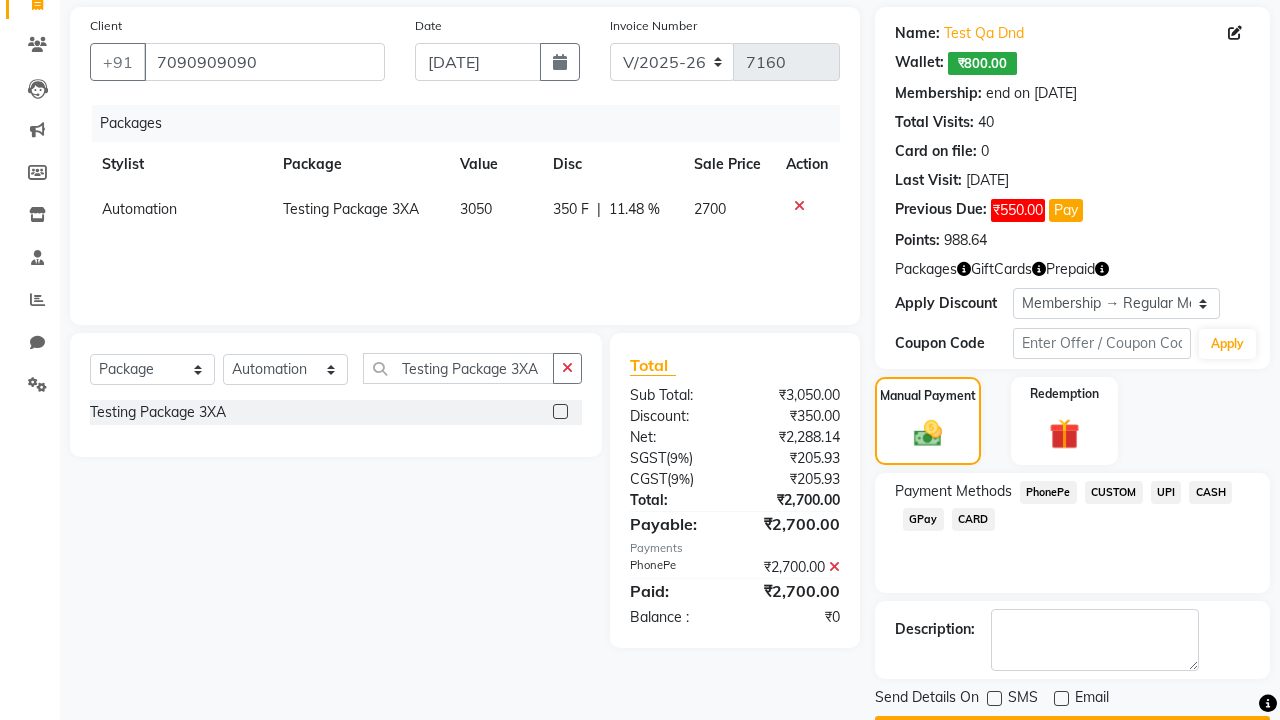 click on "Checkout" 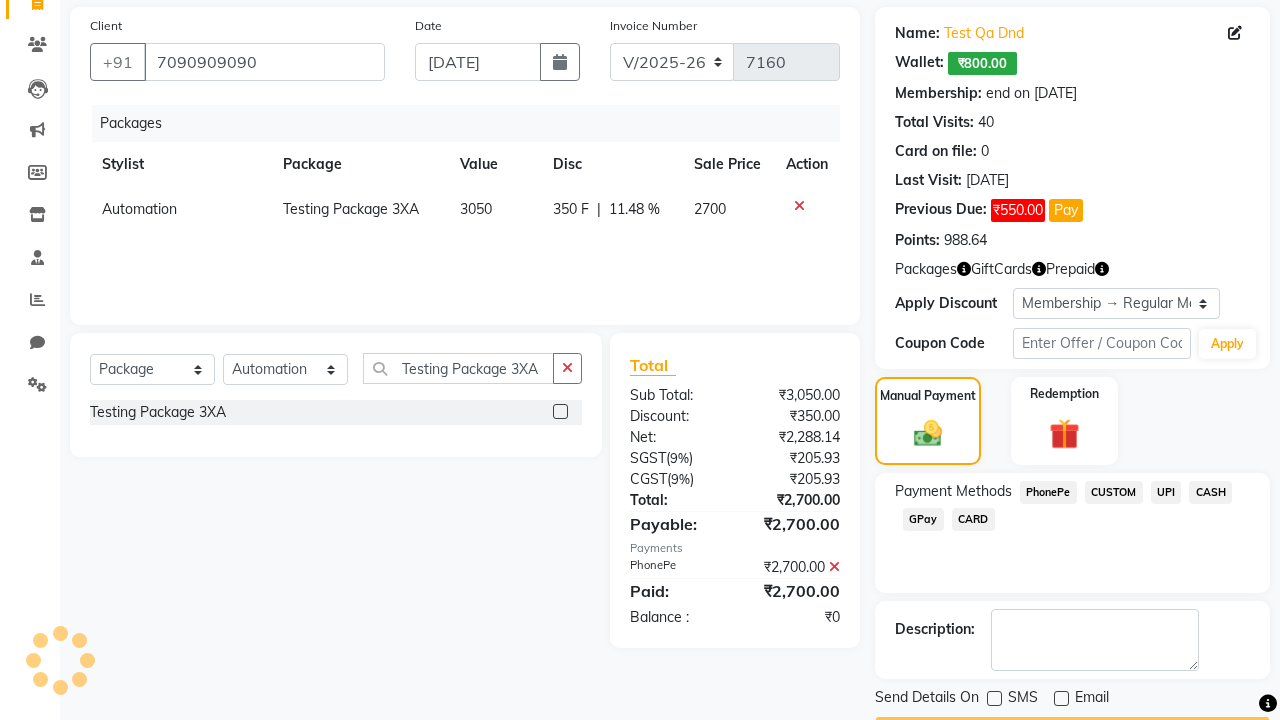 scroll, scrollTop: 169, scrollLeft: 0, axis: vertical 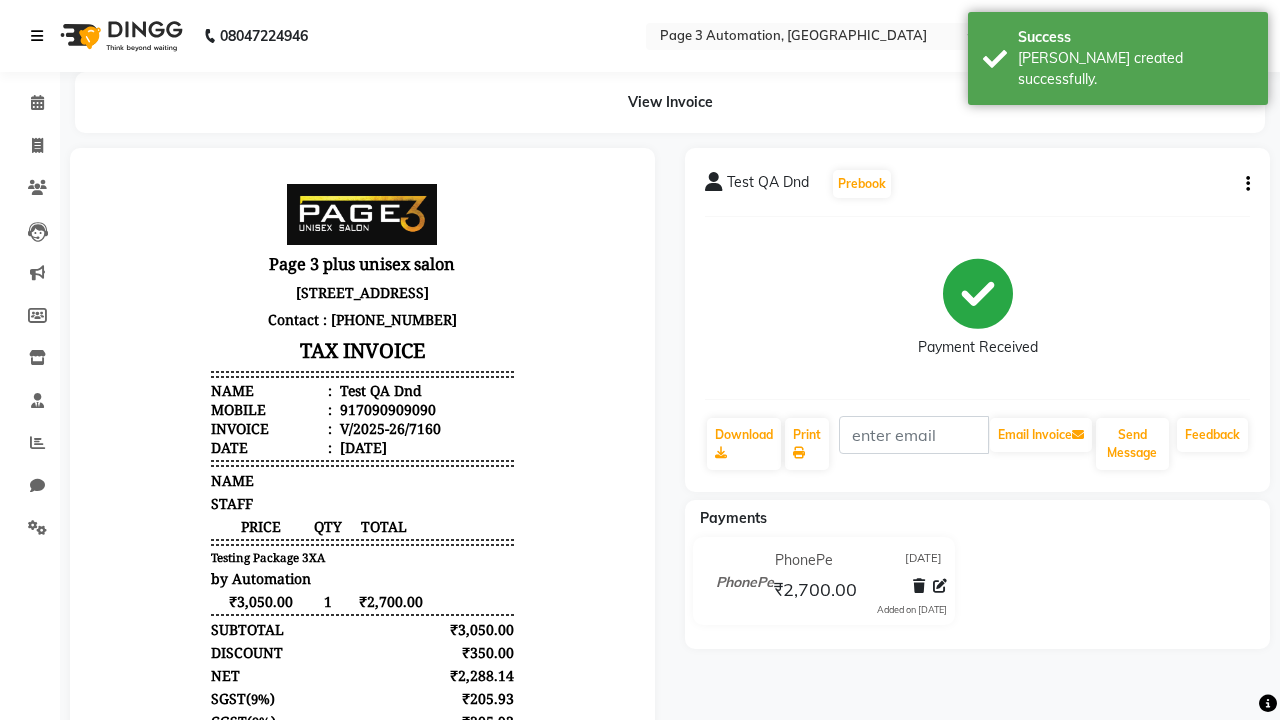 click on "[PERSON_NAME] created successfully." at bounding box center [1135, 69] 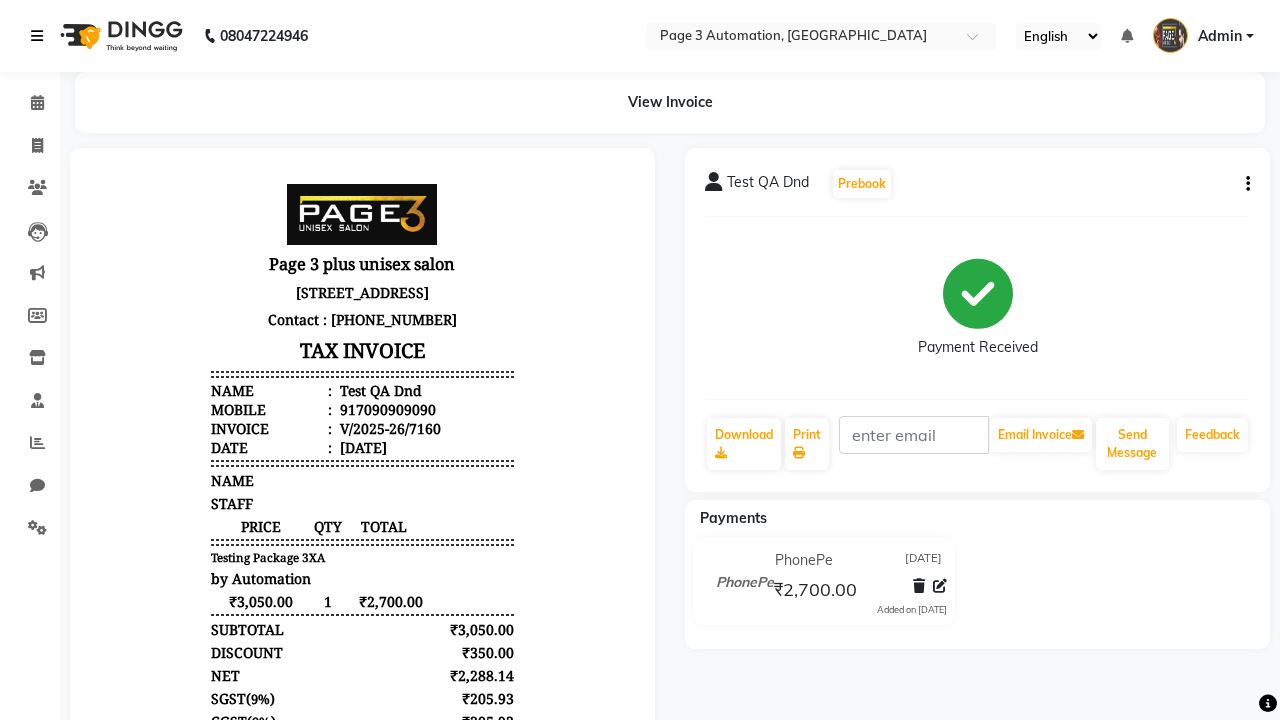 click at bounding box center [37, 36] 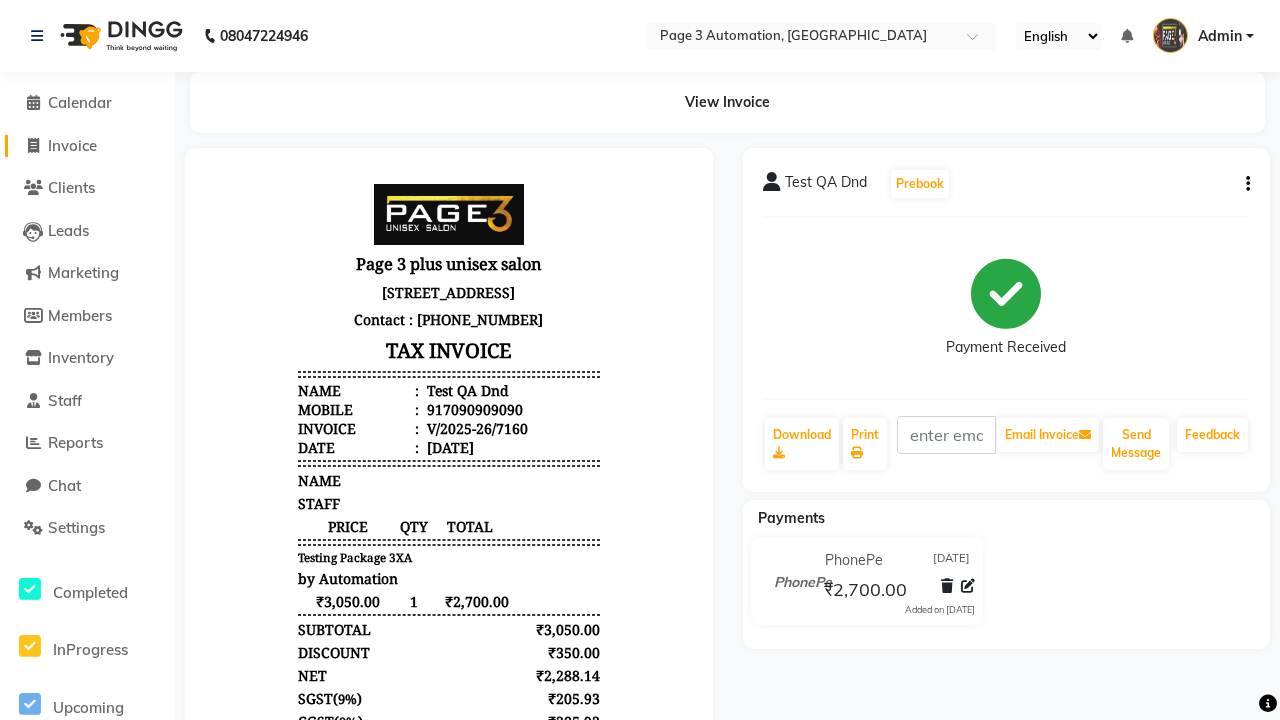 click on "Invoice" 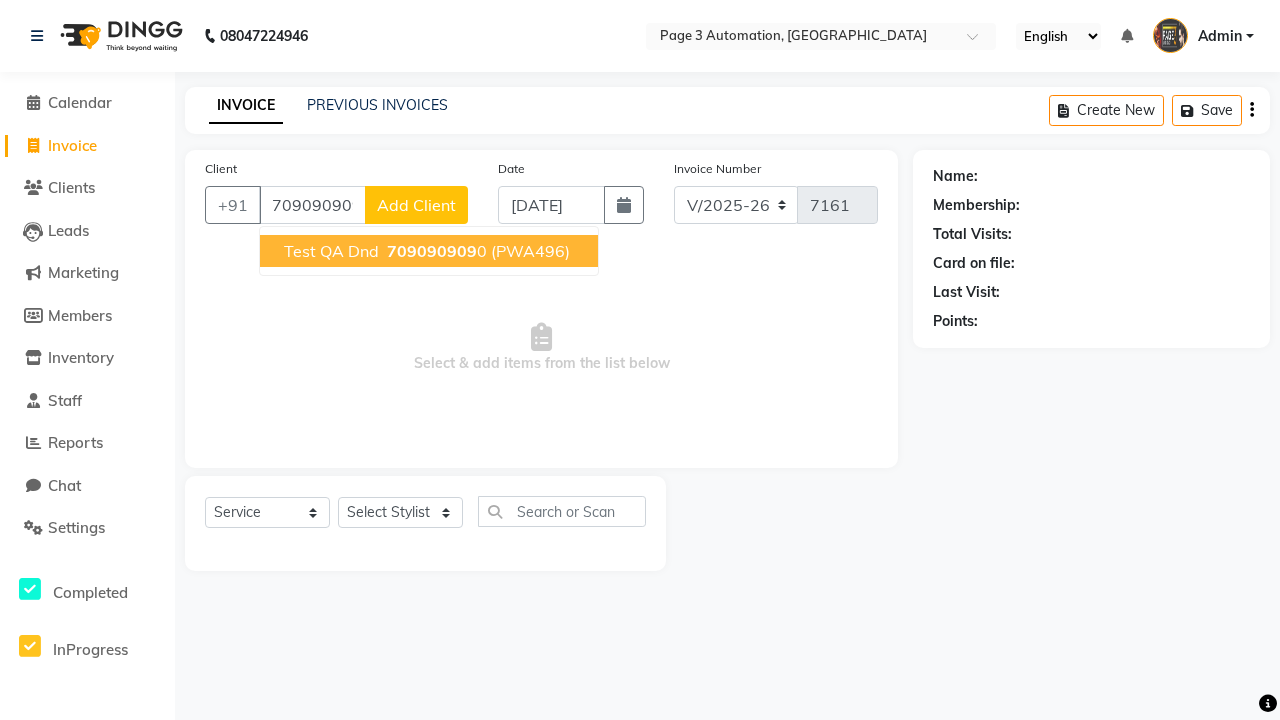 click on "709090909" at bounding box center (432, 251) 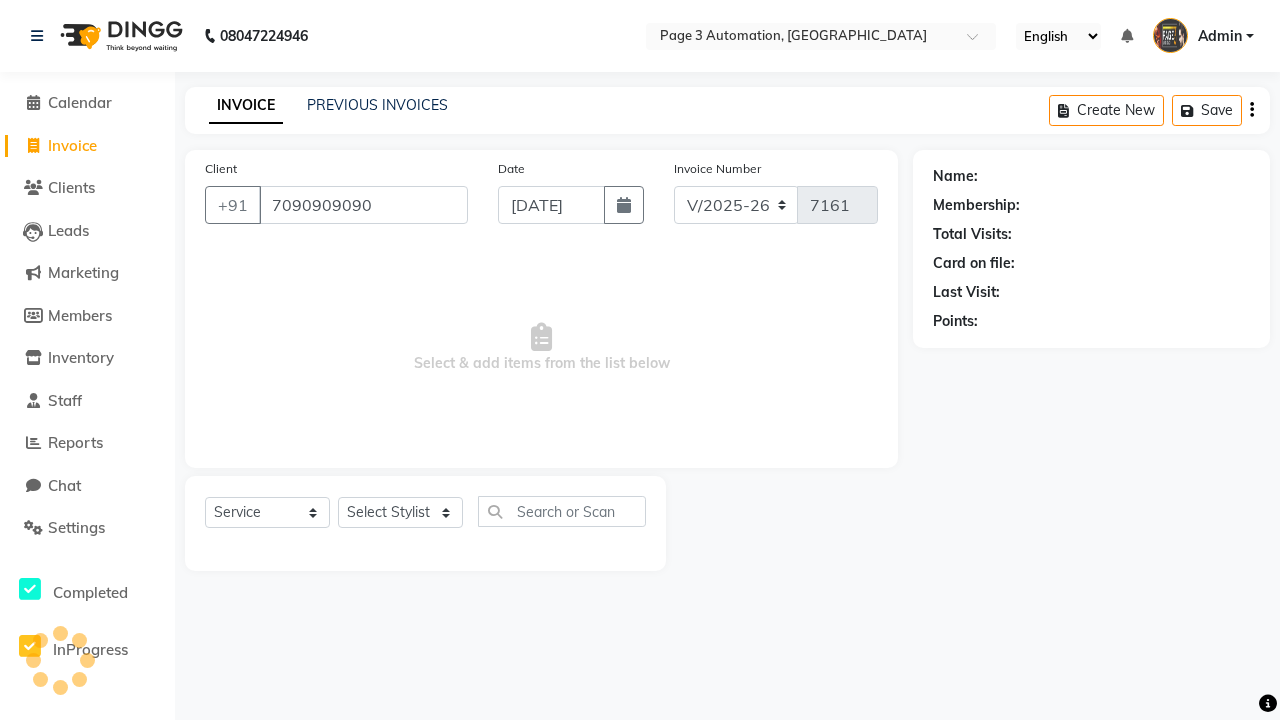 type on "7090909090" 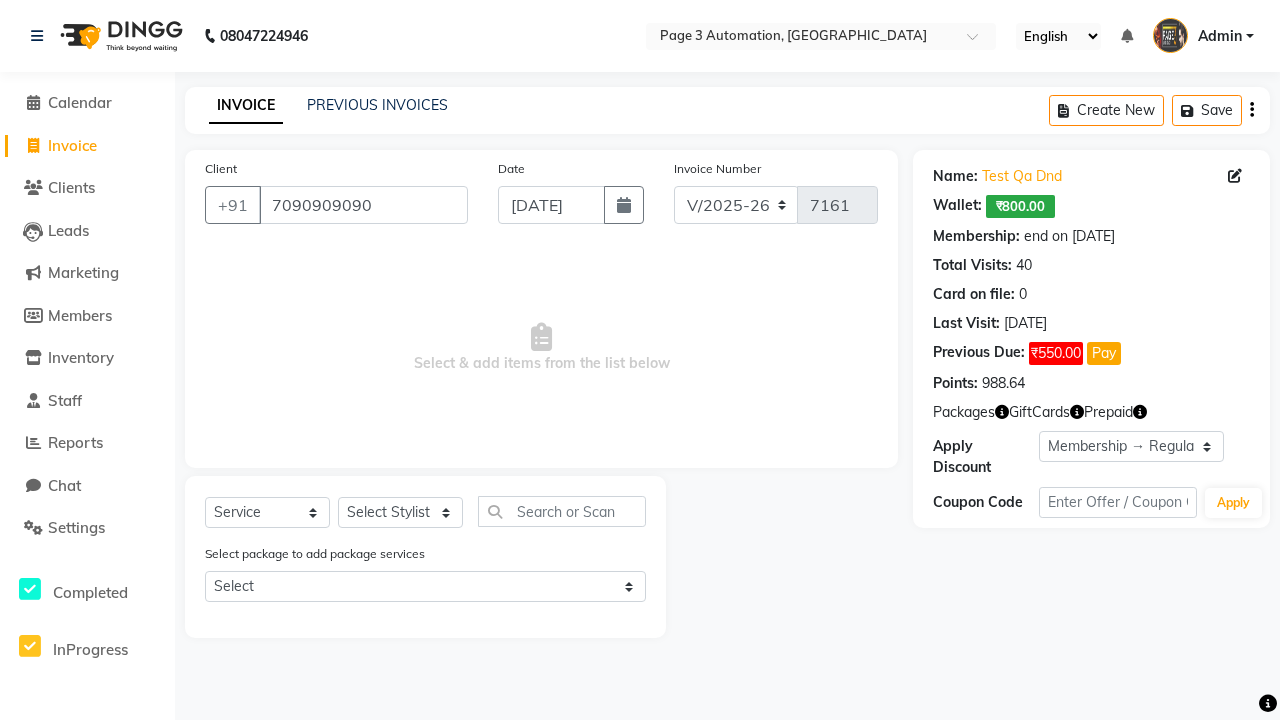 select on "0:" 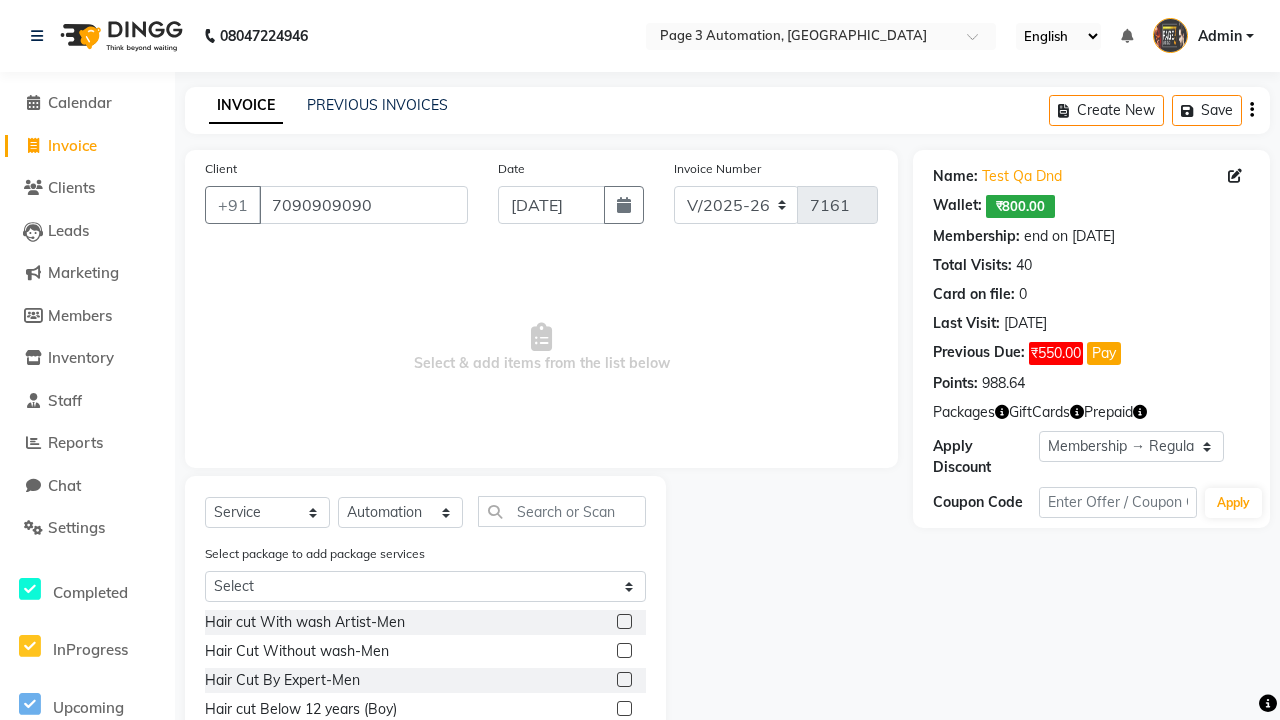 click 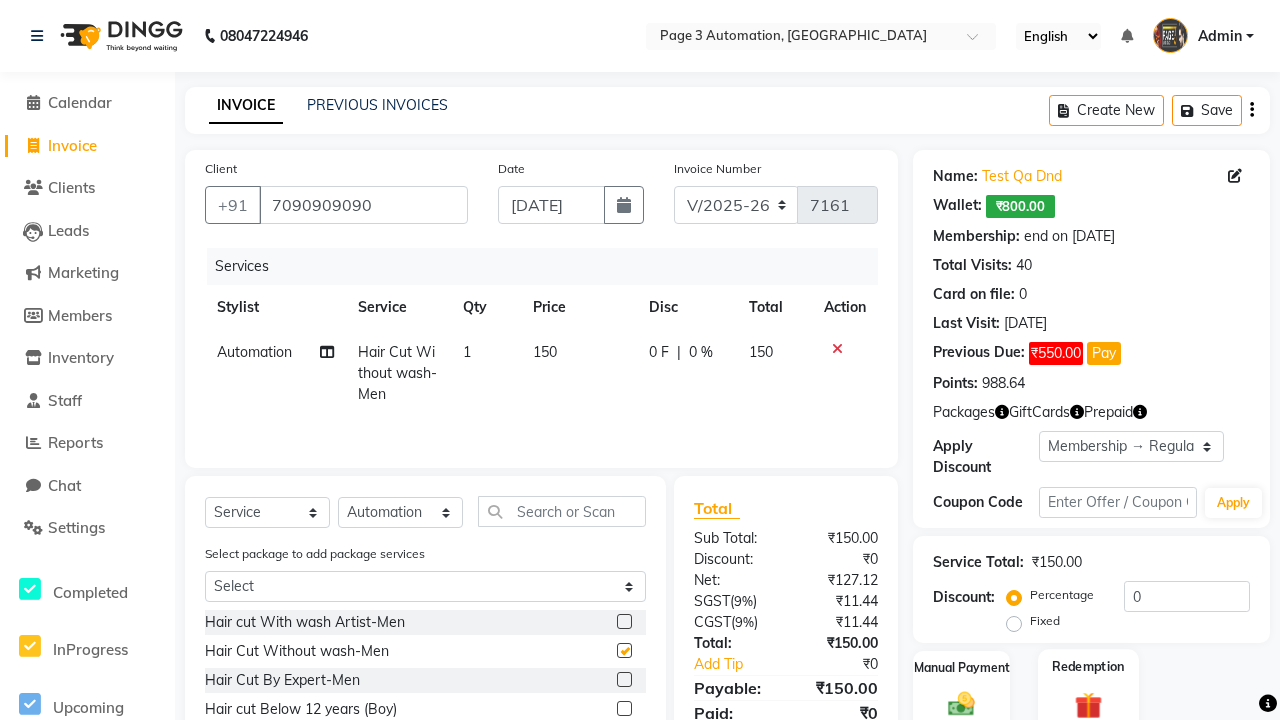 click 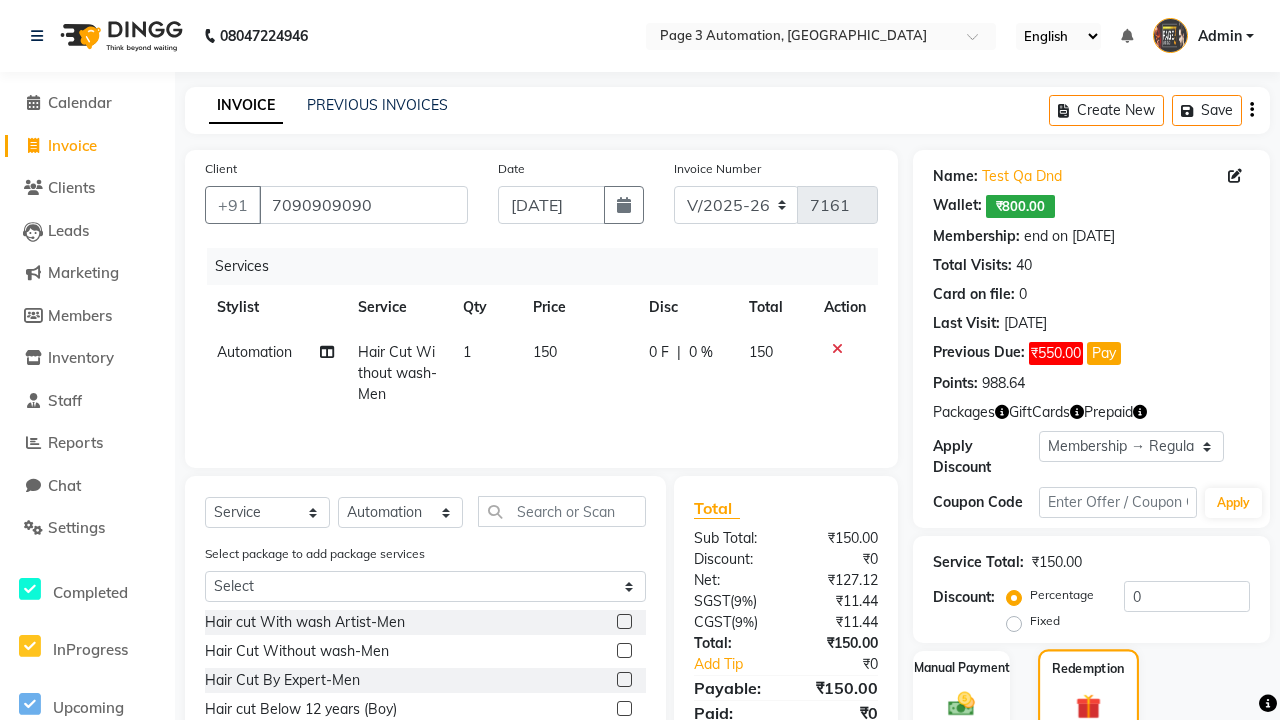checkbox on "false" 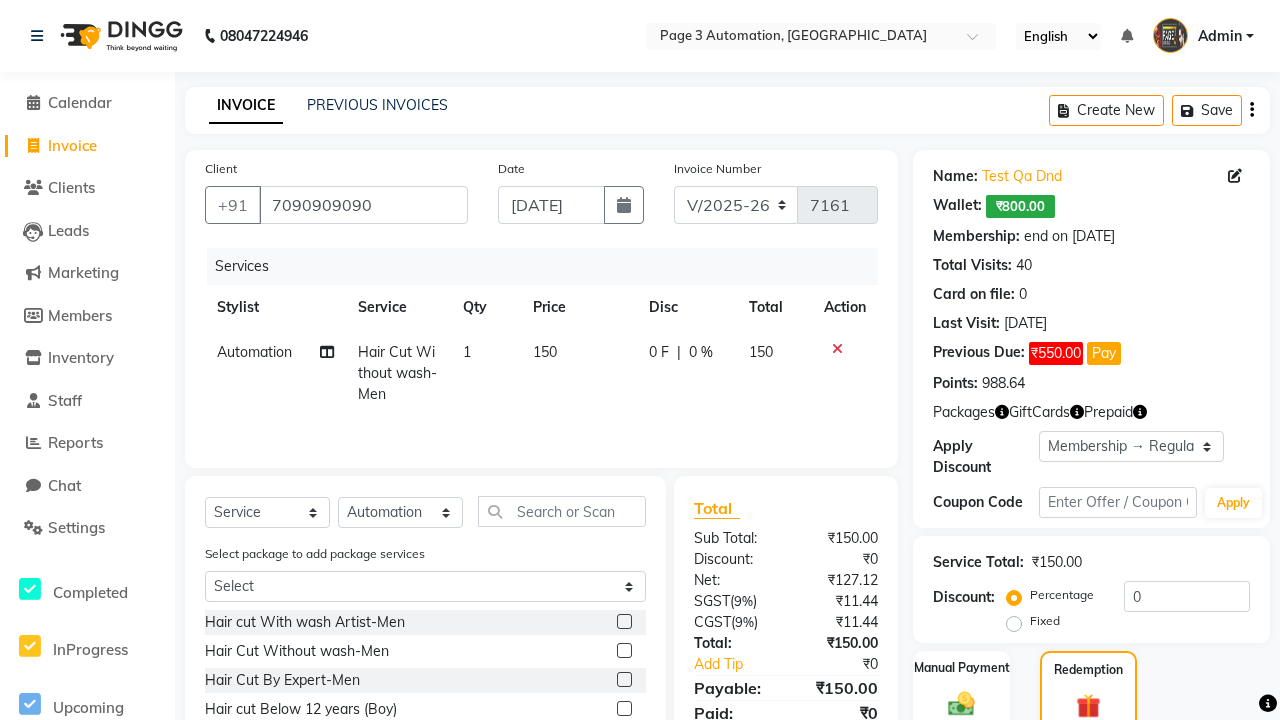 click on "Package  10" 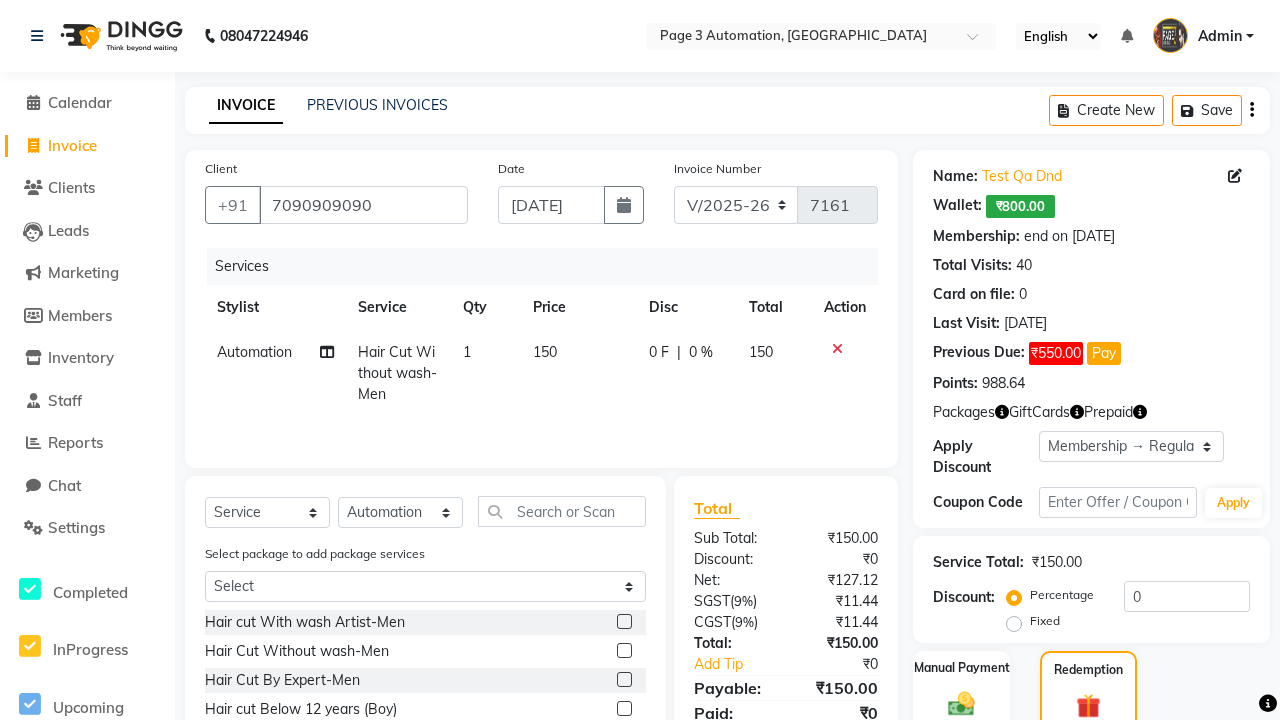 scroll, scrollTop: 214, scrollLeft: 0, axis: vertical 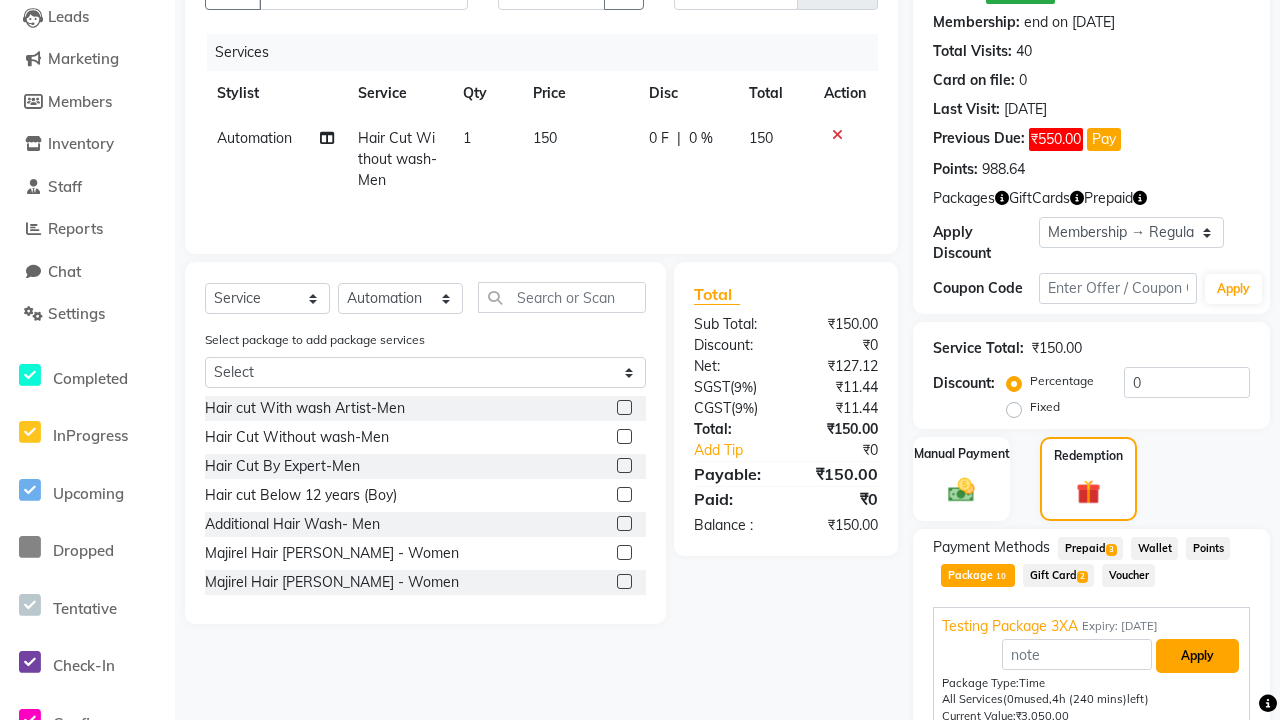 click on "Apply" at bounding box center [1197, 656] 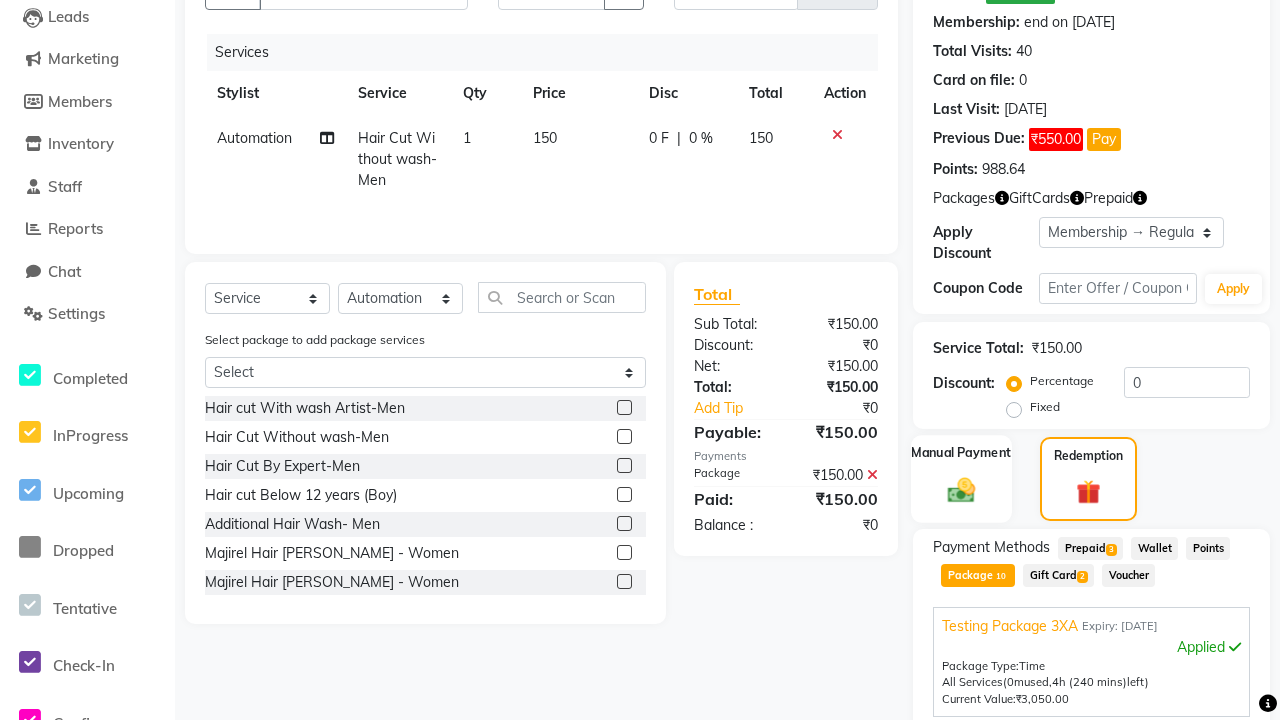 click 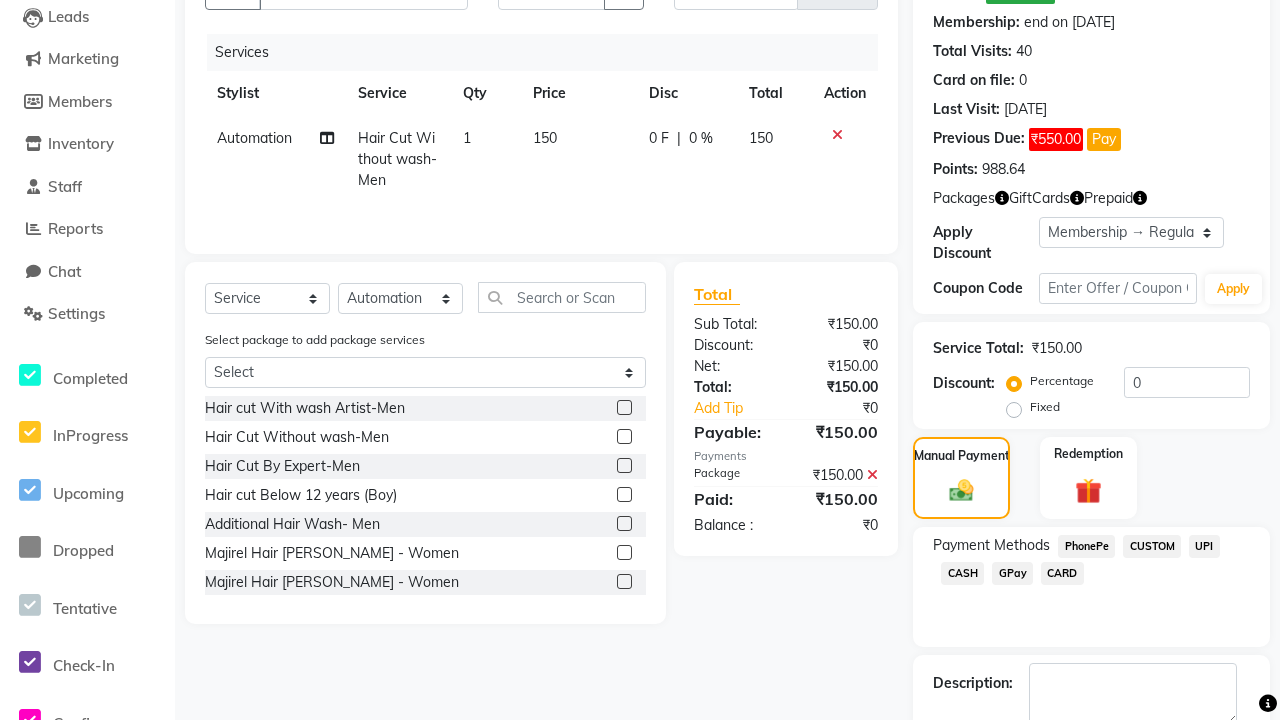 click on "PhonePe" 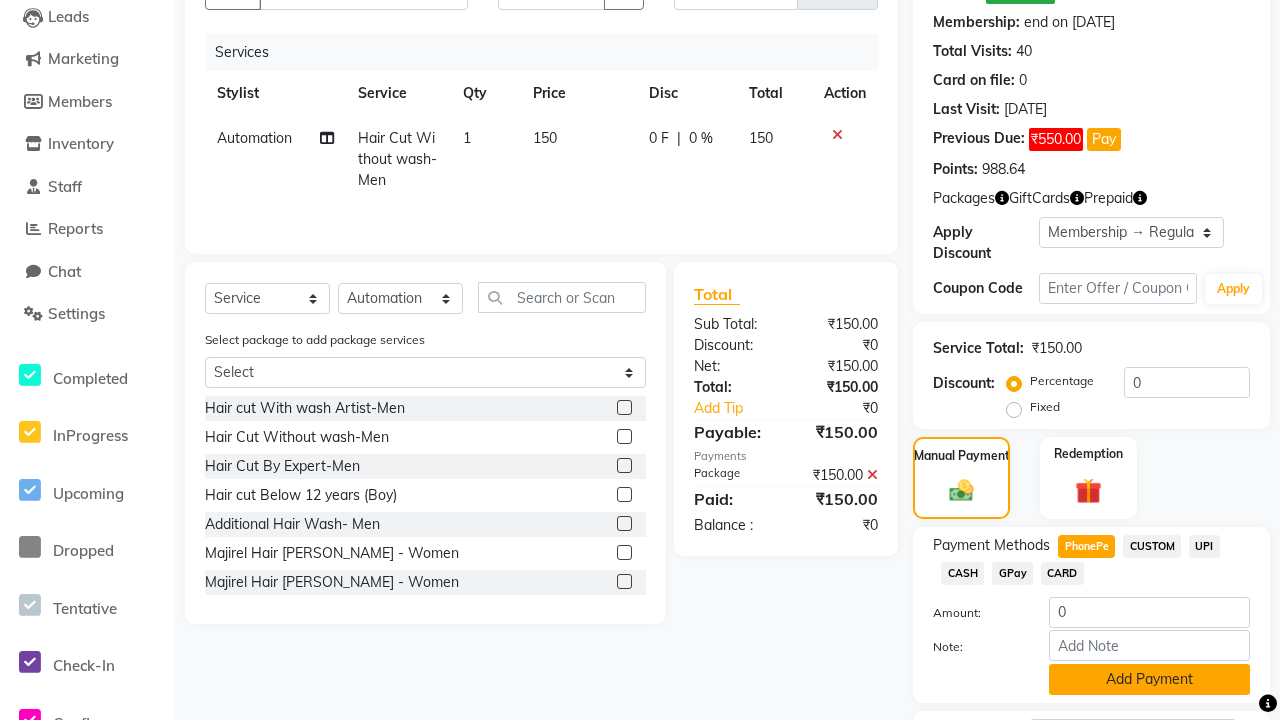 click on "Add Payment" 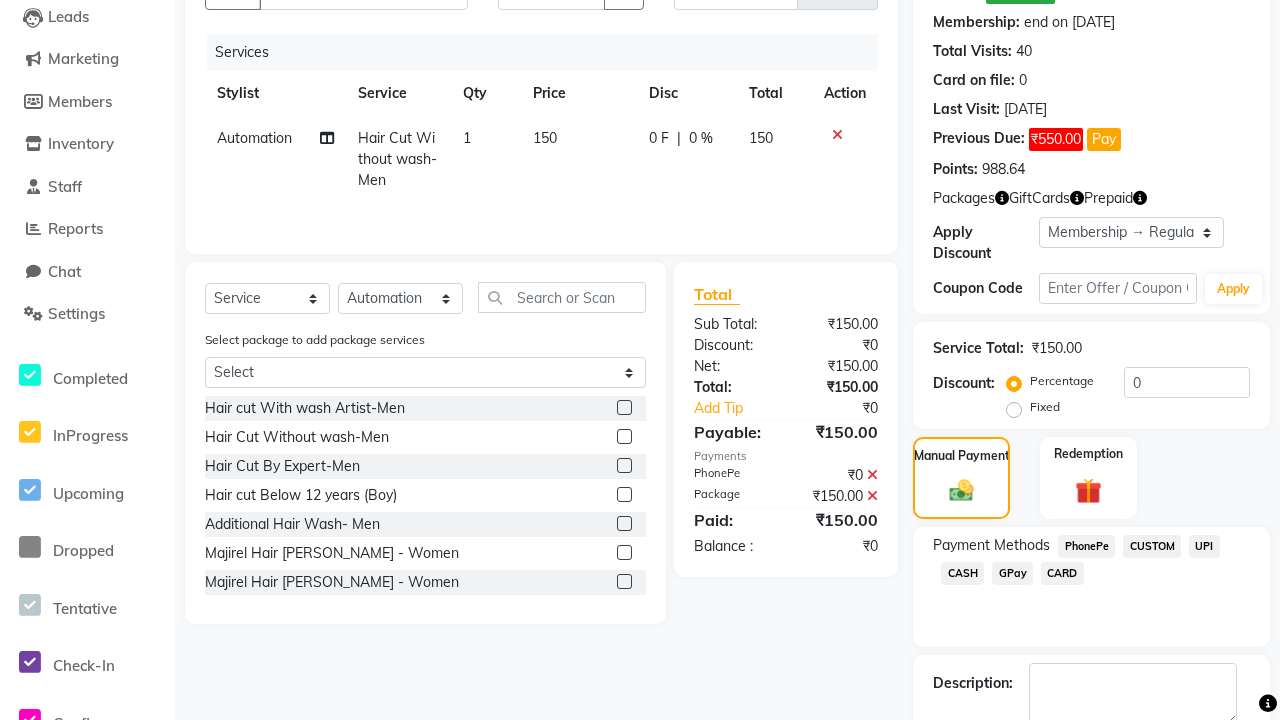 click 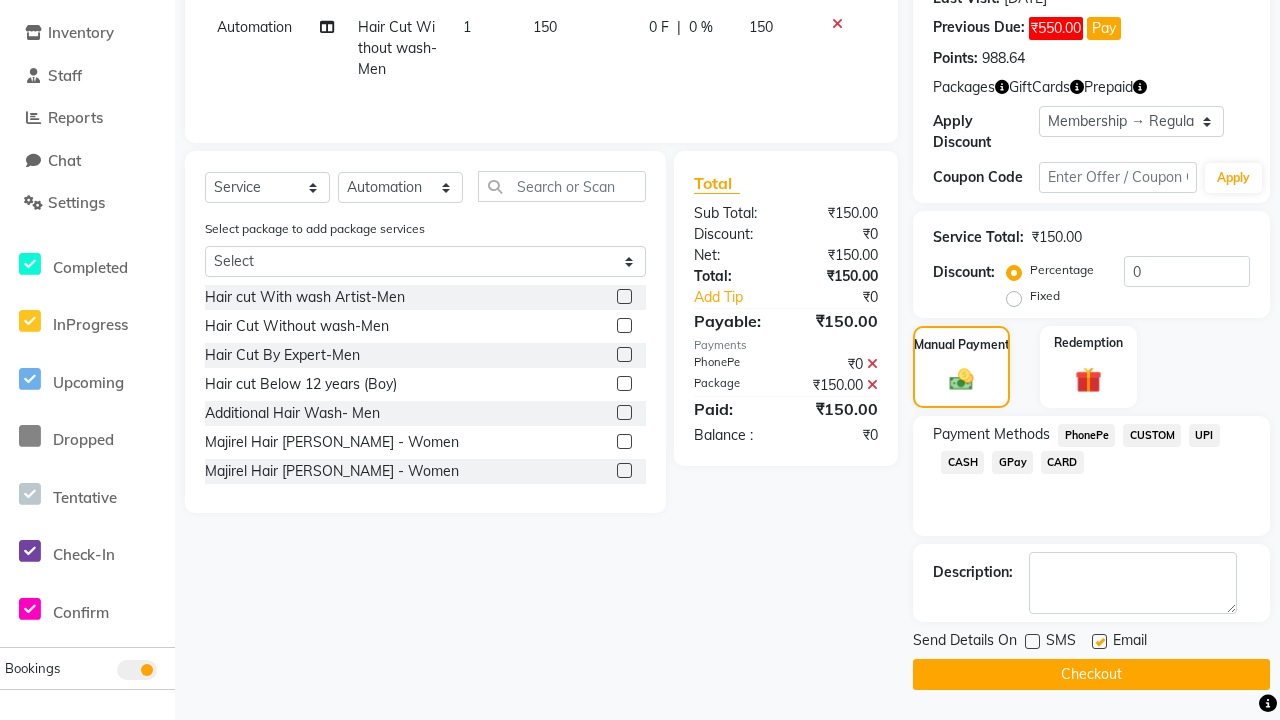 click 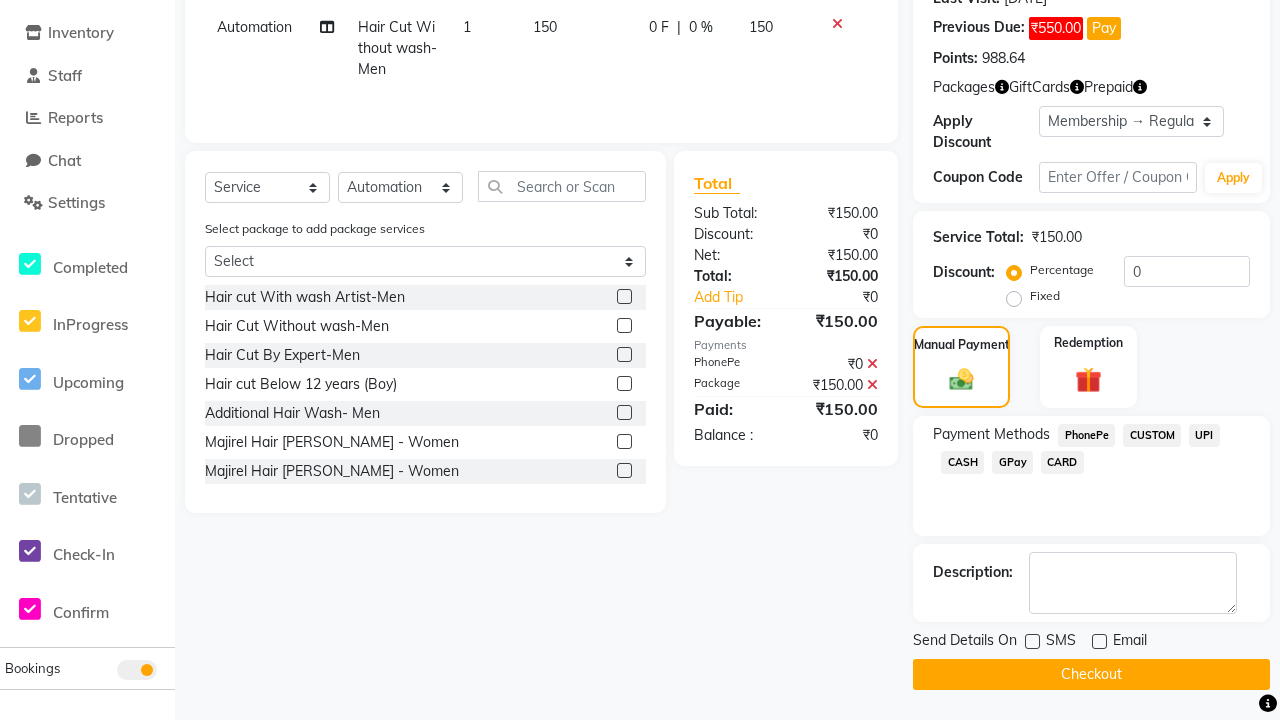 click on "Checkout" 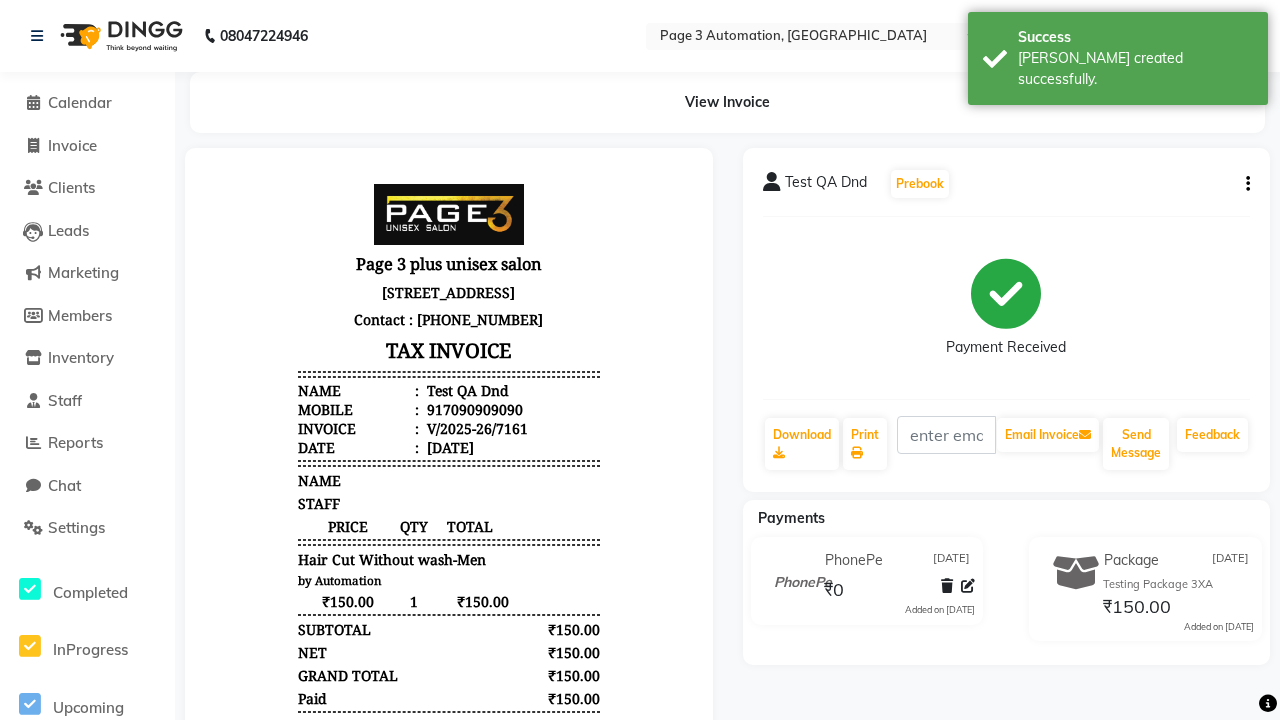 scroll, scrollTop: 0, scrollLeft: 0, axis: both 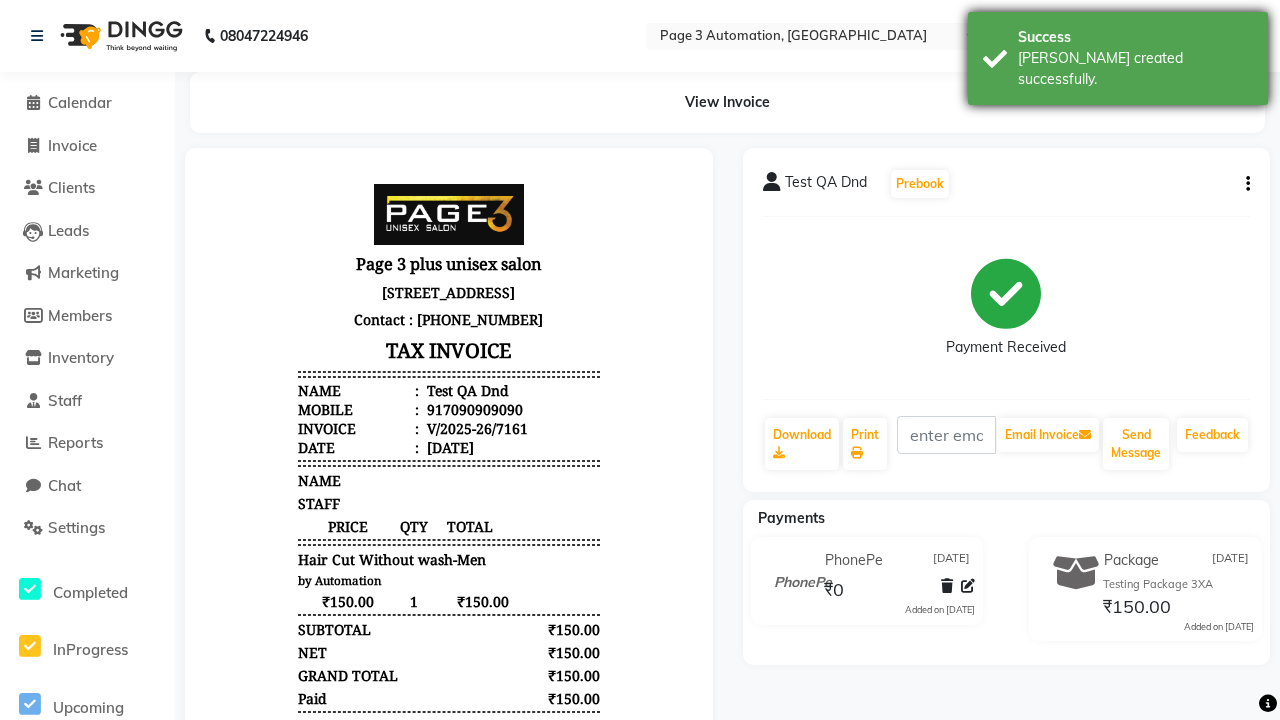 click on "[PERSON_NAME] created successfully." at bounding box center (1135, 69) 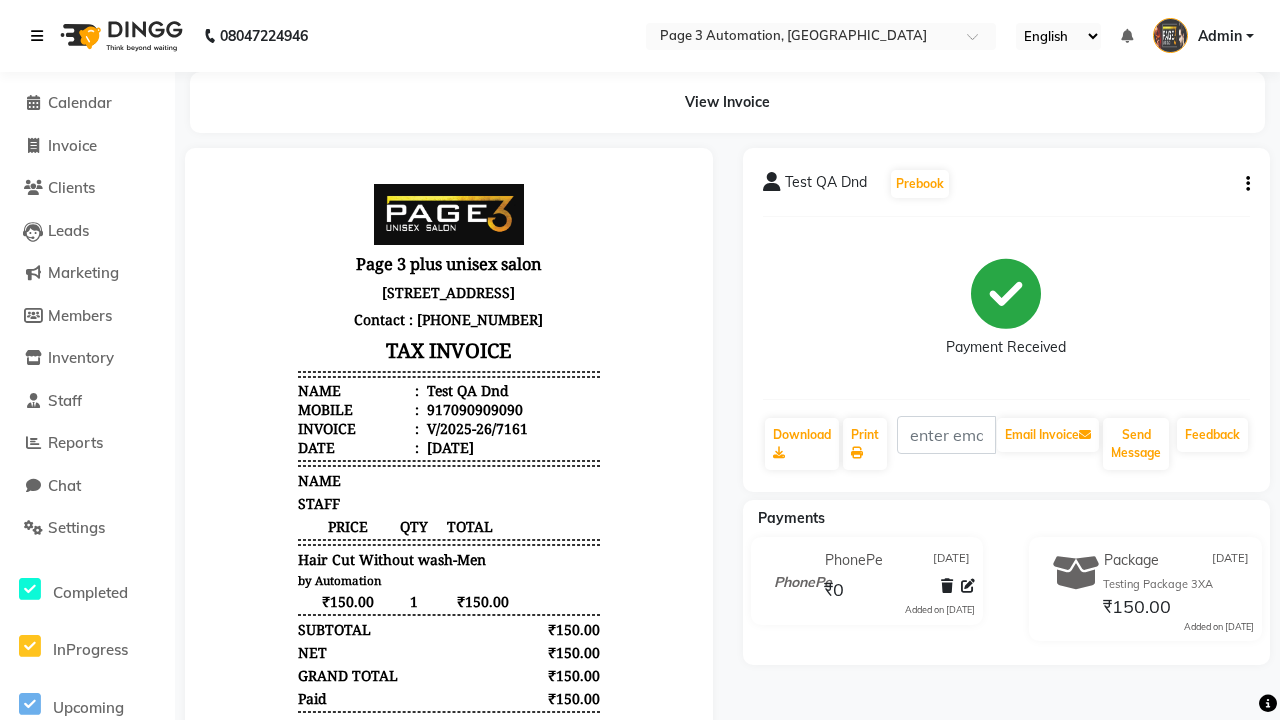 click at bounding box center (37, 36) 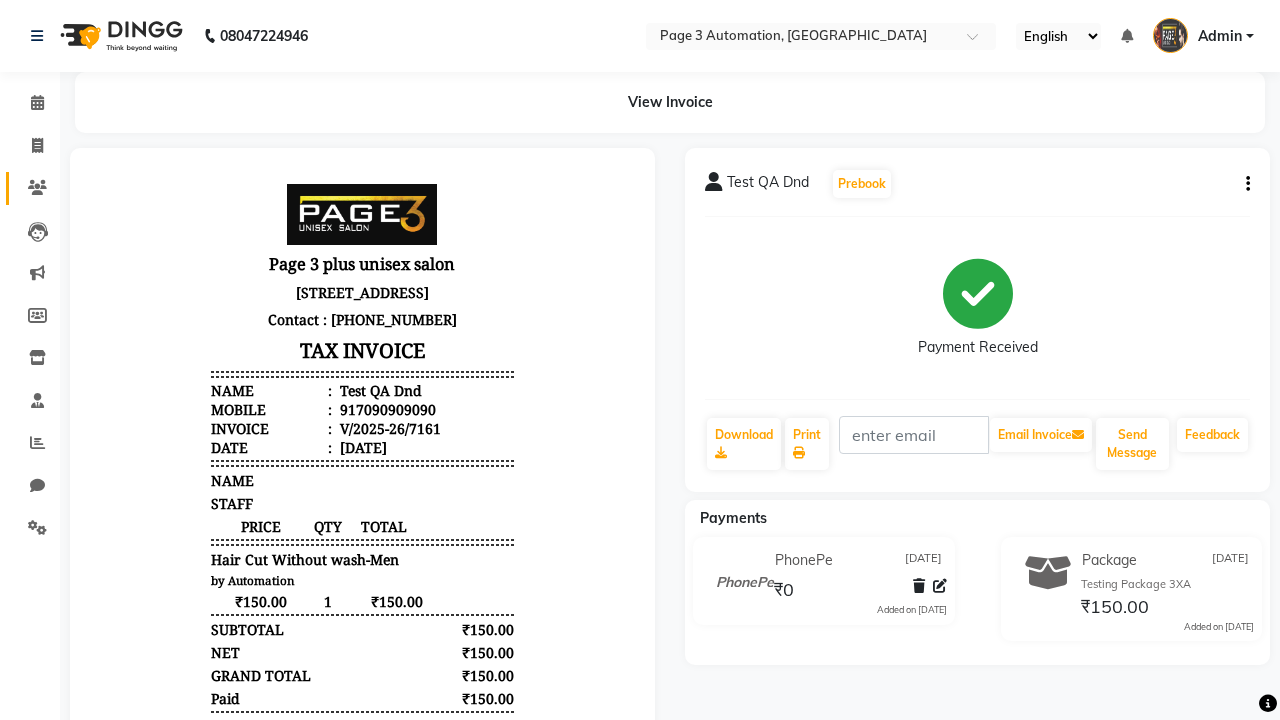 click 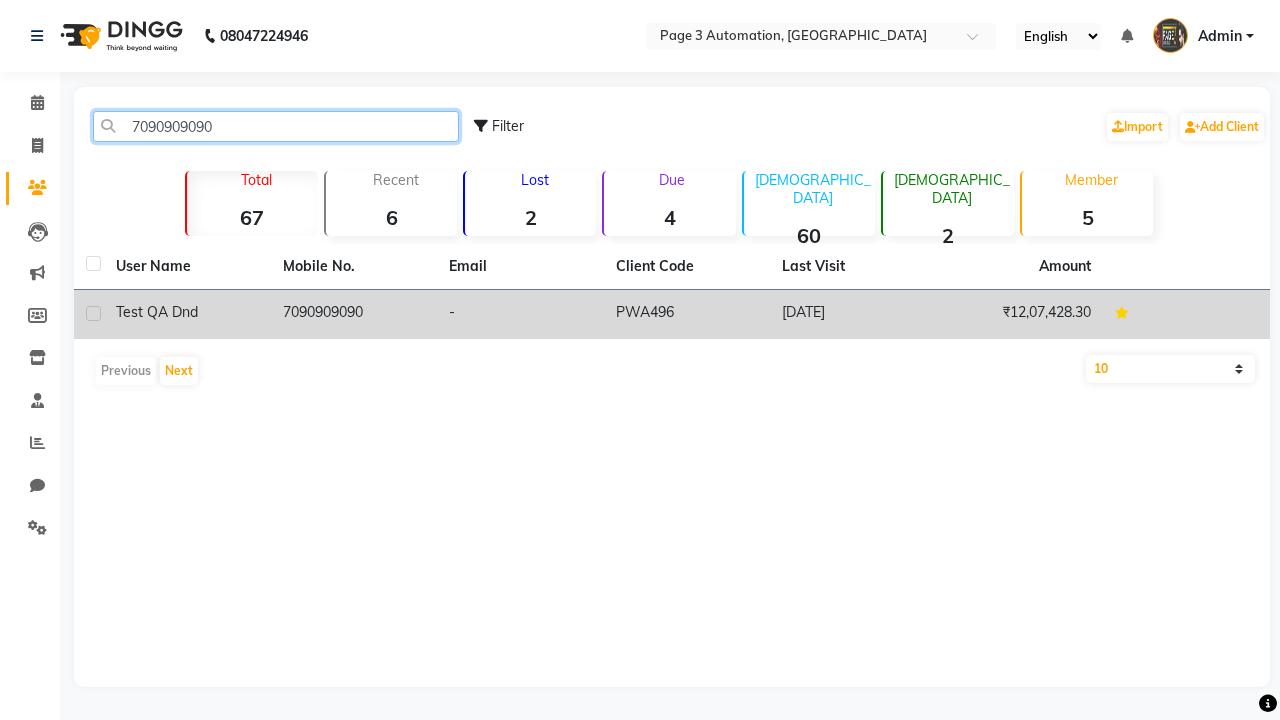type on "7090909090" 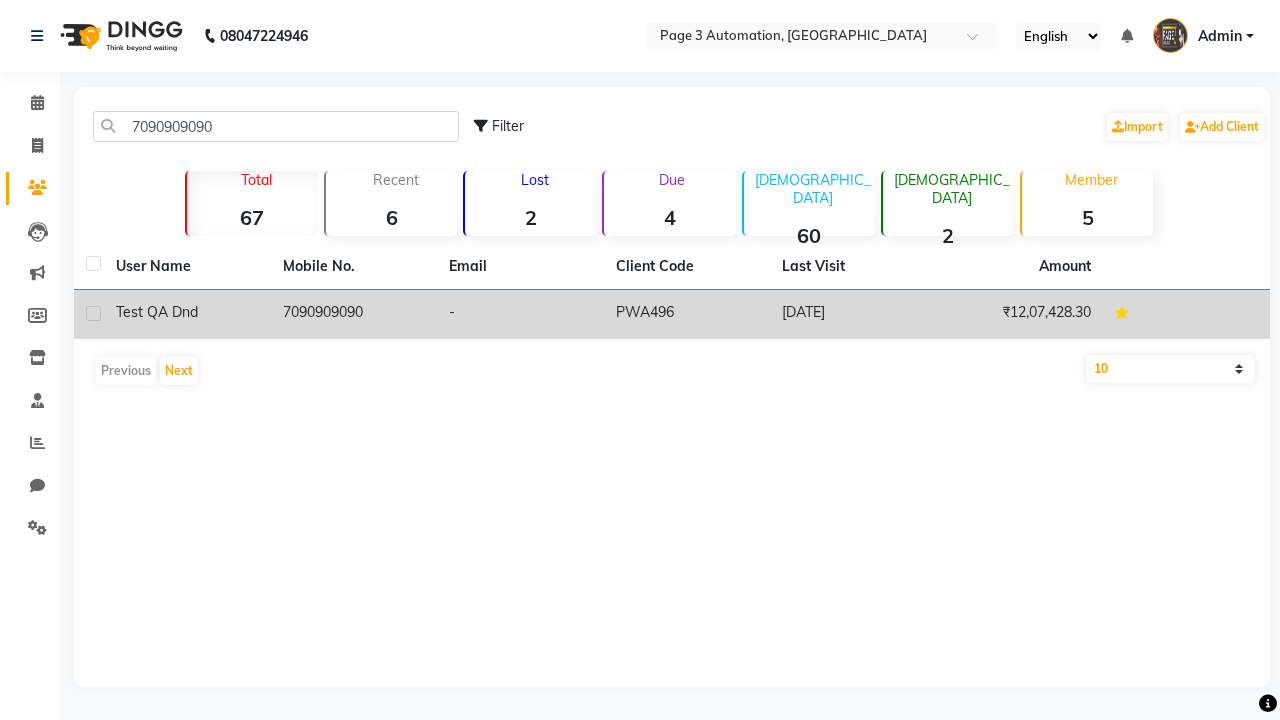 click on "7090909090" 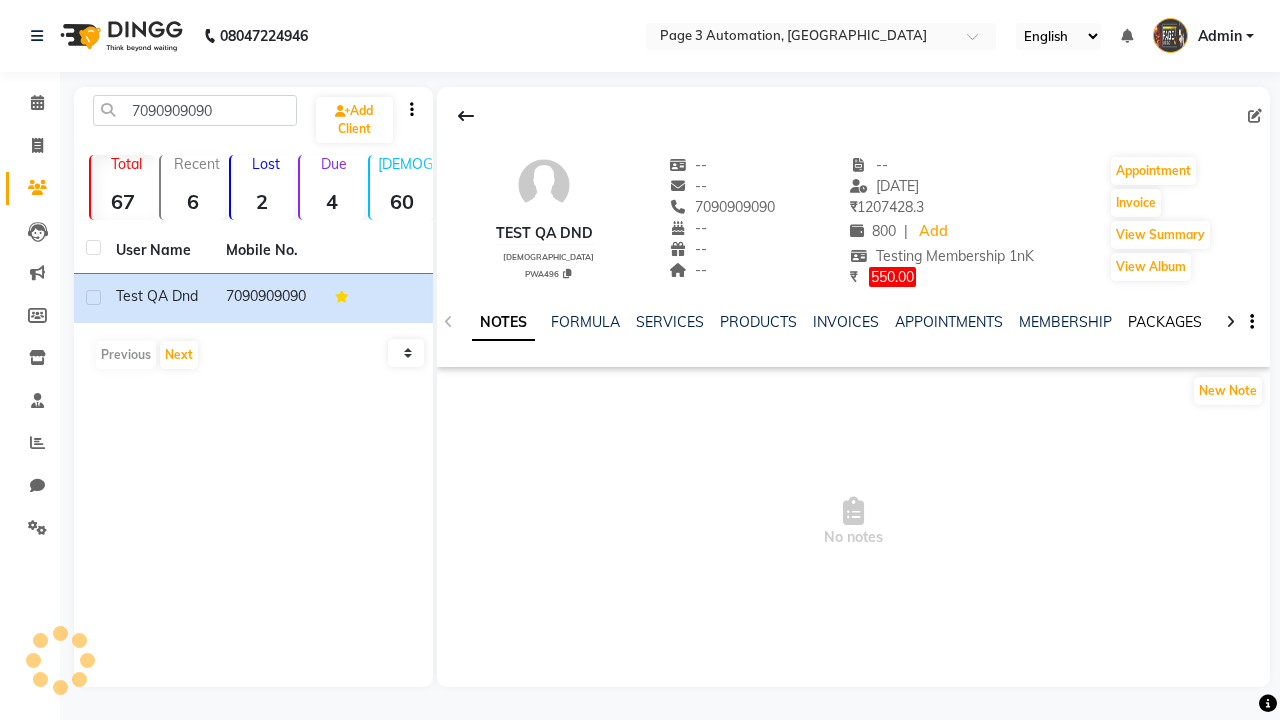 click on "PACKAGES" 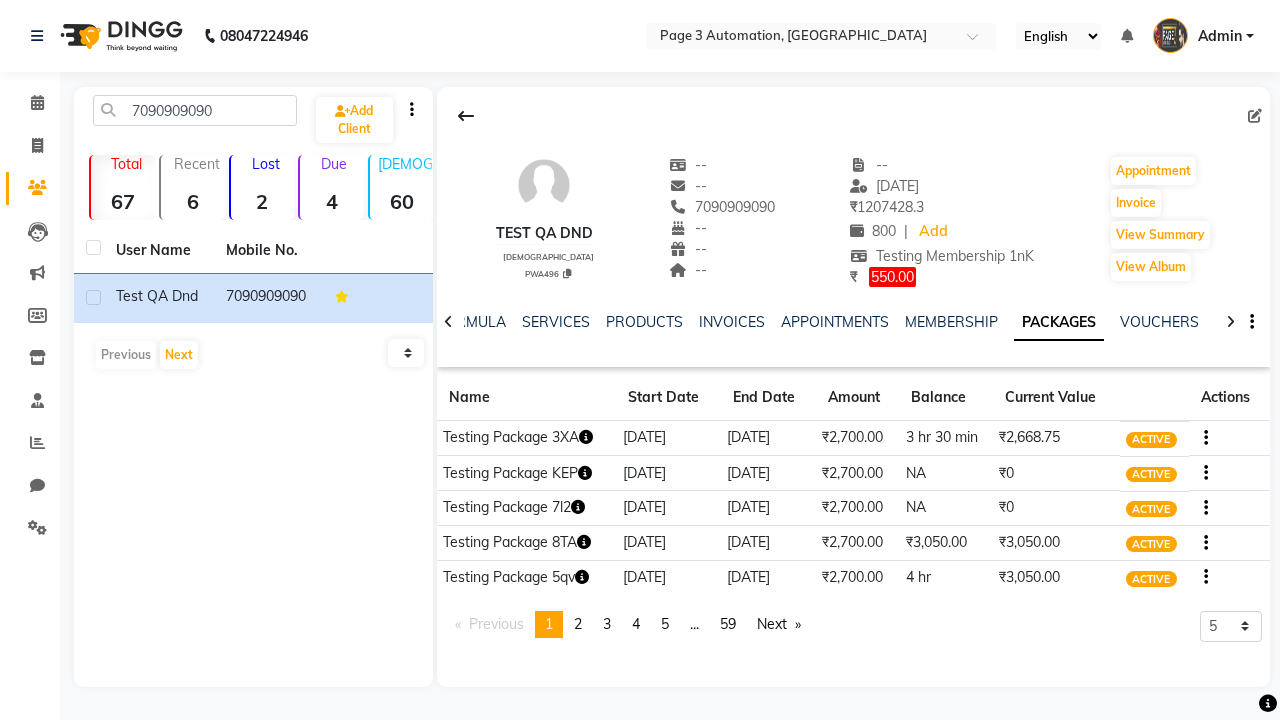 click 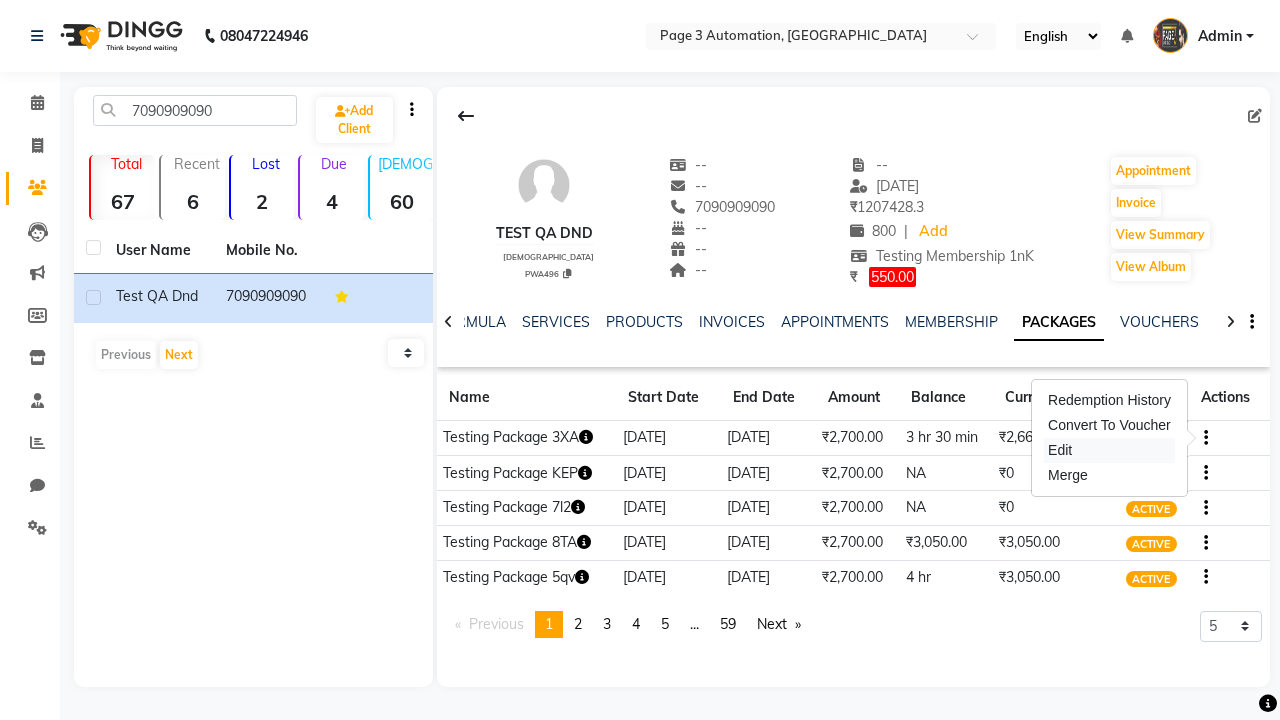 click on "Edit" at bounding box center [1109, 450] 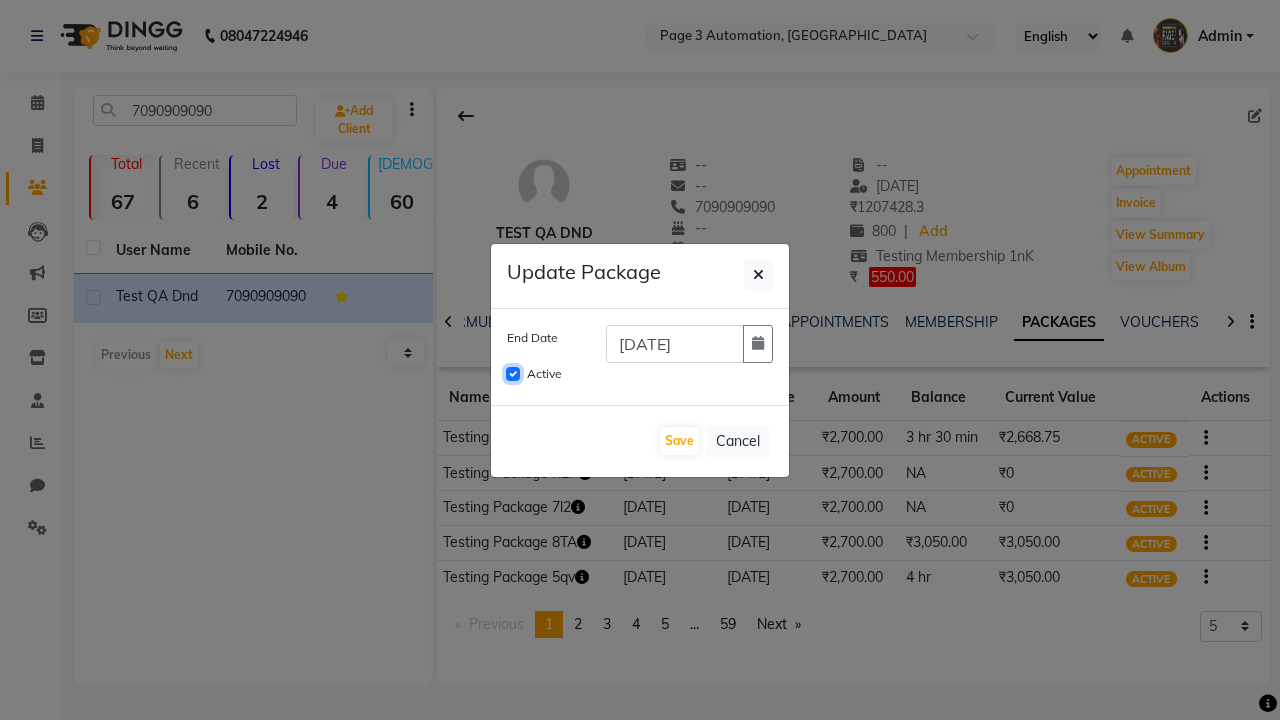 click on "Active" at bounding box center (513, 374) 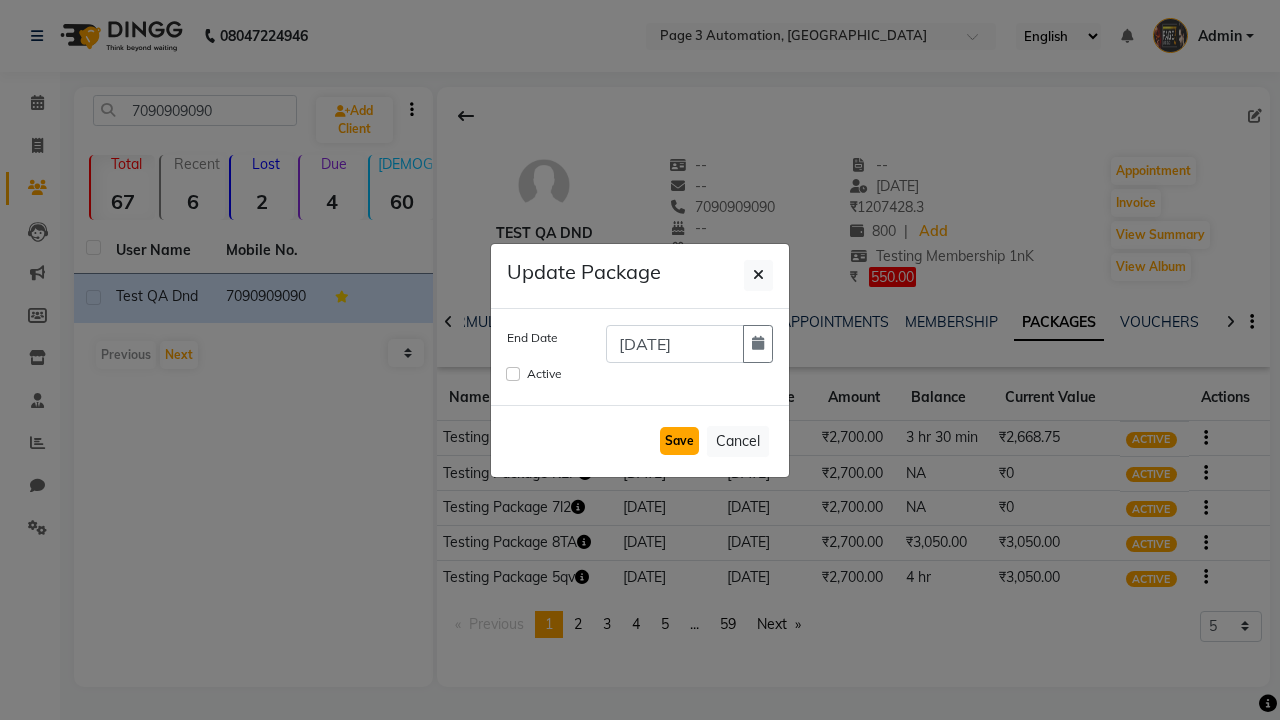 click on "Save" 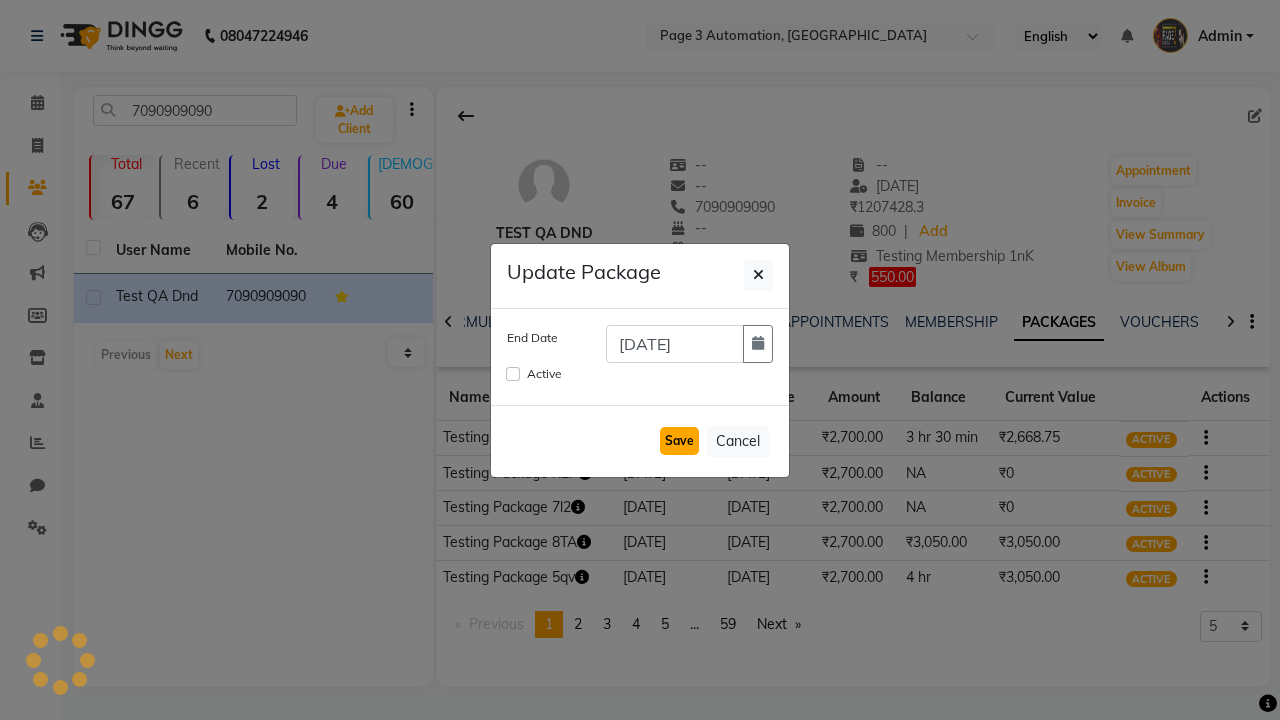 type 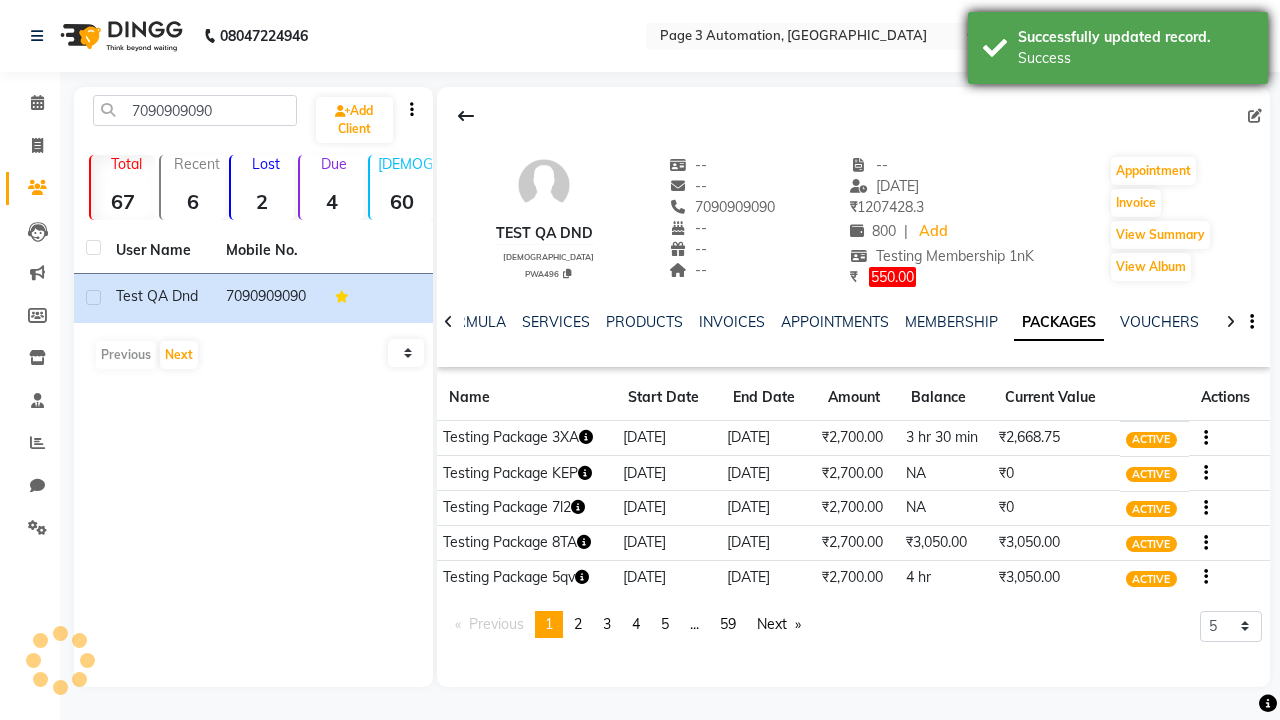 click on "Success" at bounding box center [1135, 58] 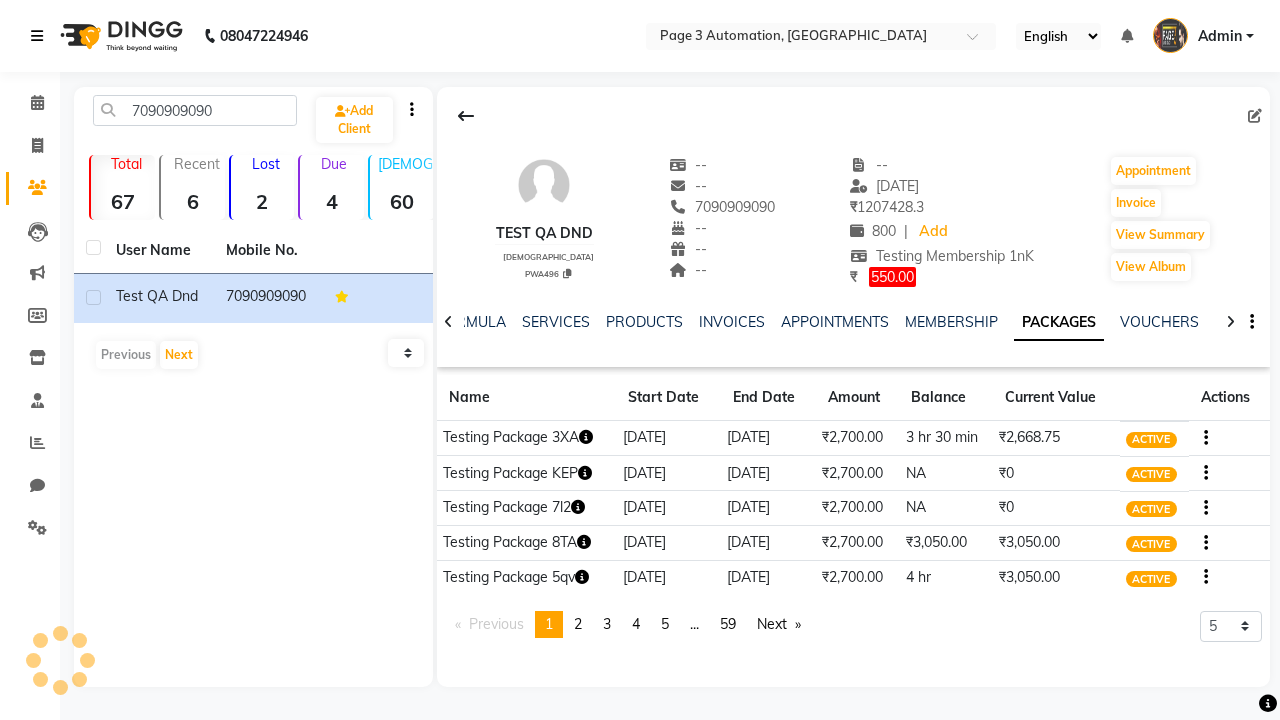 click at bounding box center (37, 36) 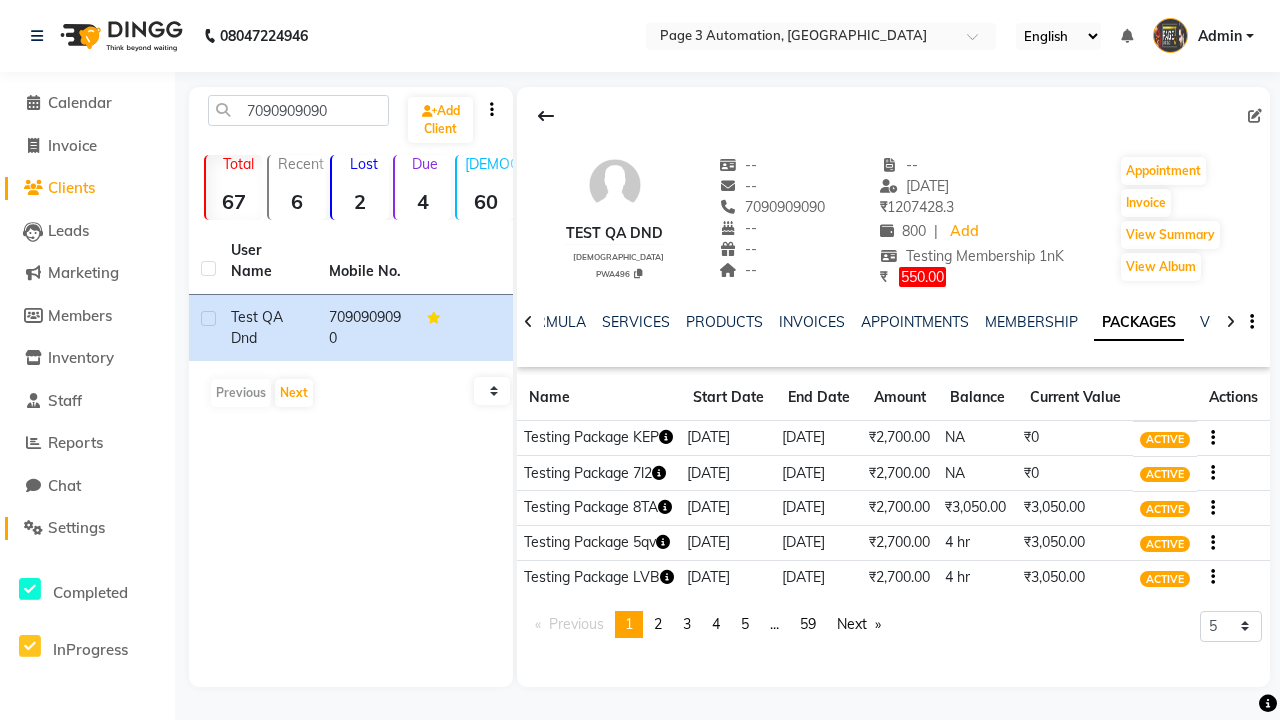 click on "Settings" 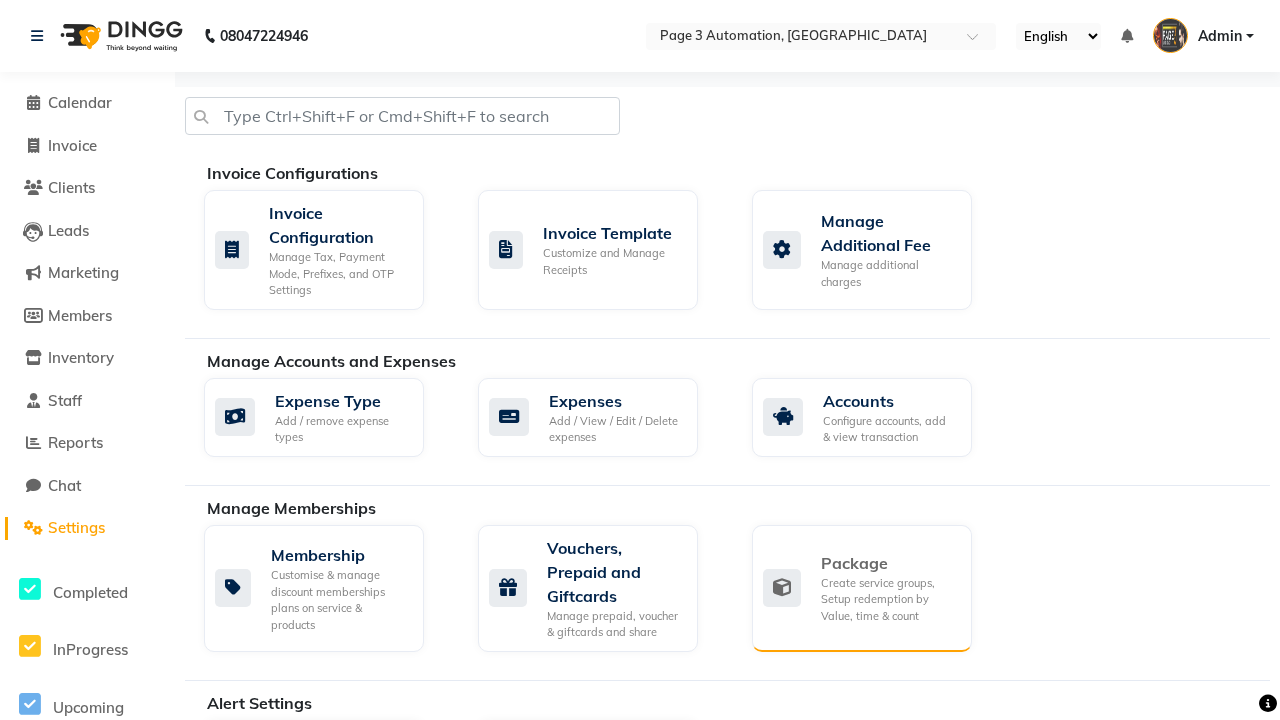 click on "Package" 